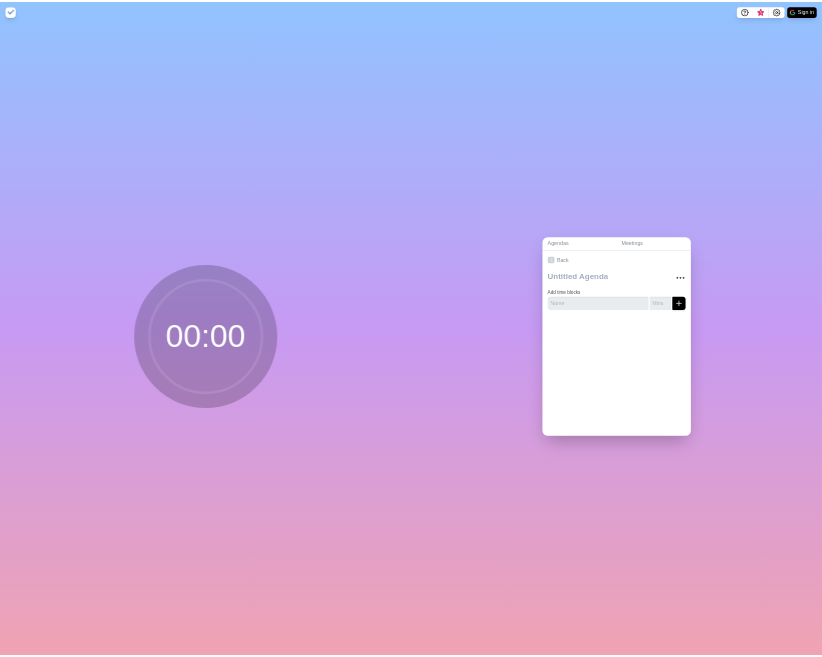scroll, scrollTop: 0, scrollLeft: 0, axis: both 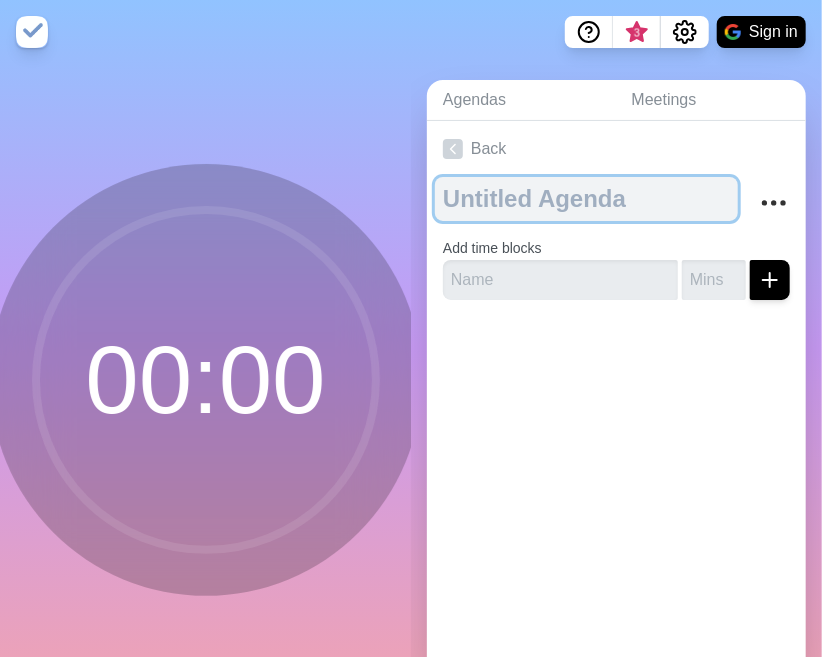 click at bounding box center (586, 199) 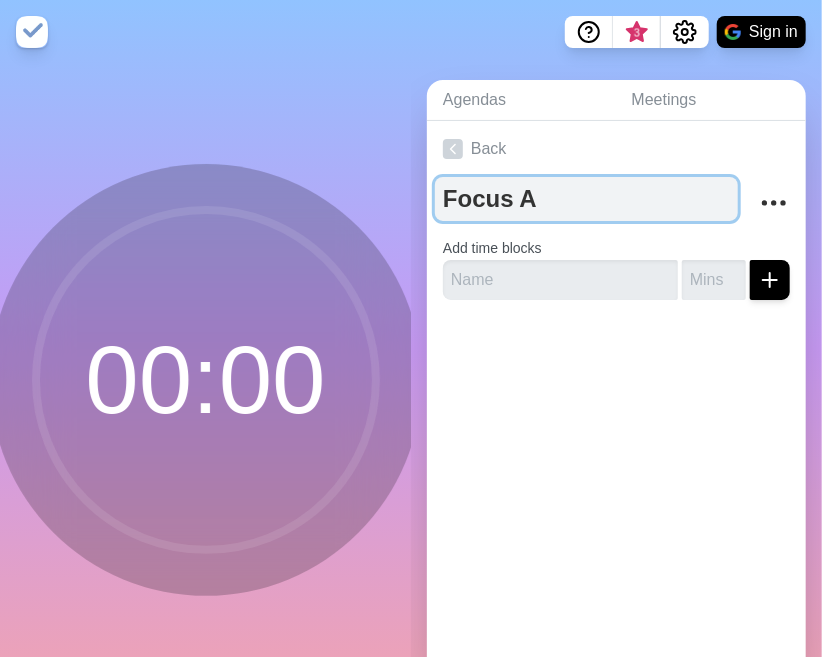 type on "Focus Ar" 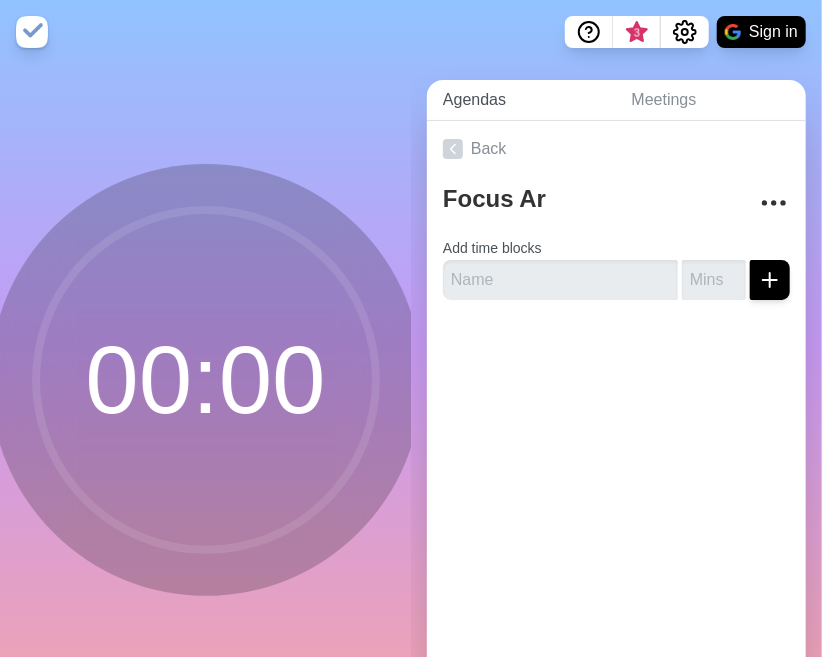 click on "Agendas" at bounding box center [521, 100] 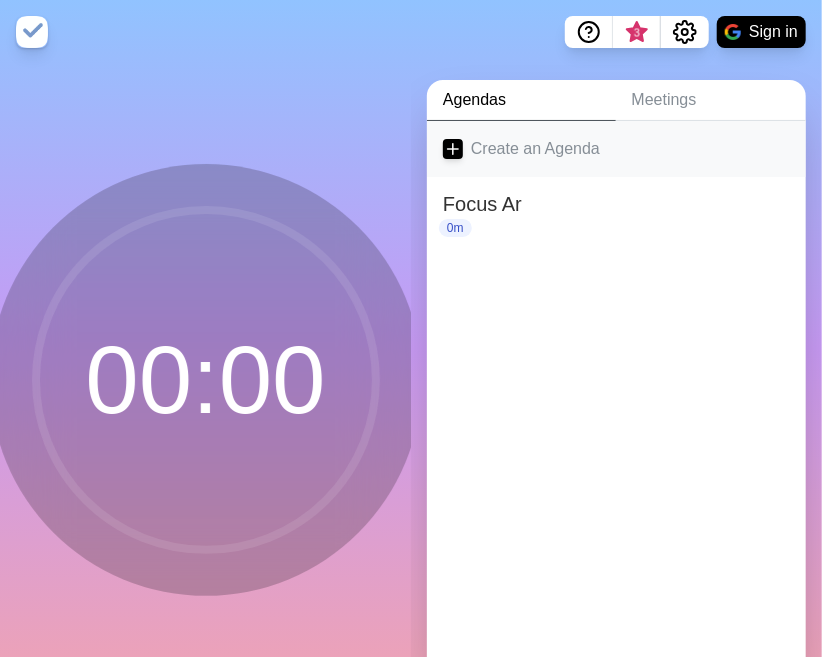 click 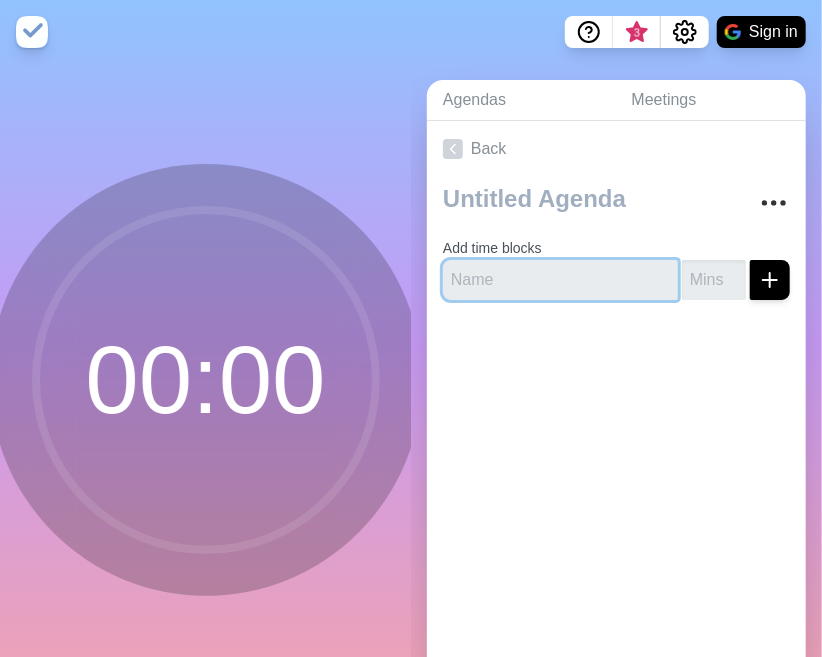 click at bounding box center [560, 280] 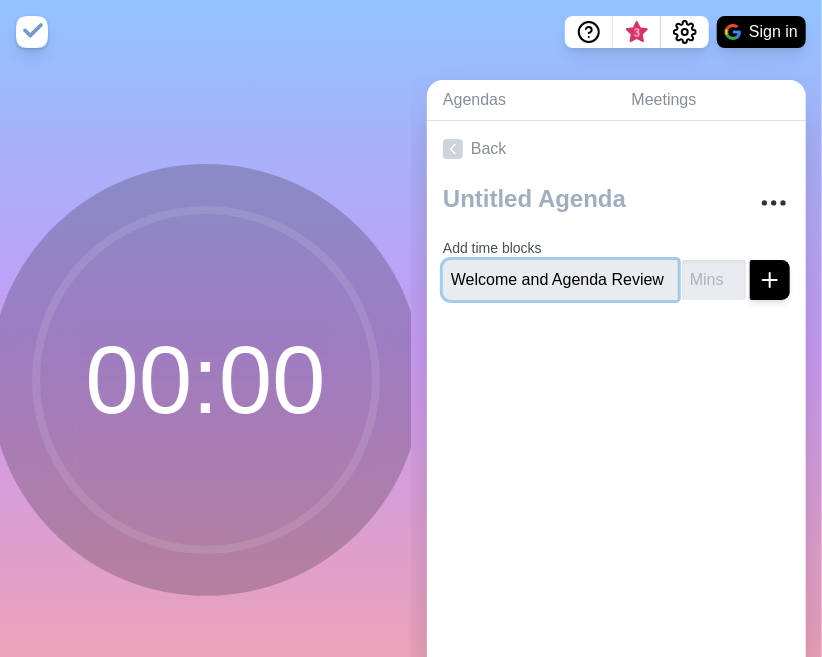 type on "Welcome and Agenda Review" 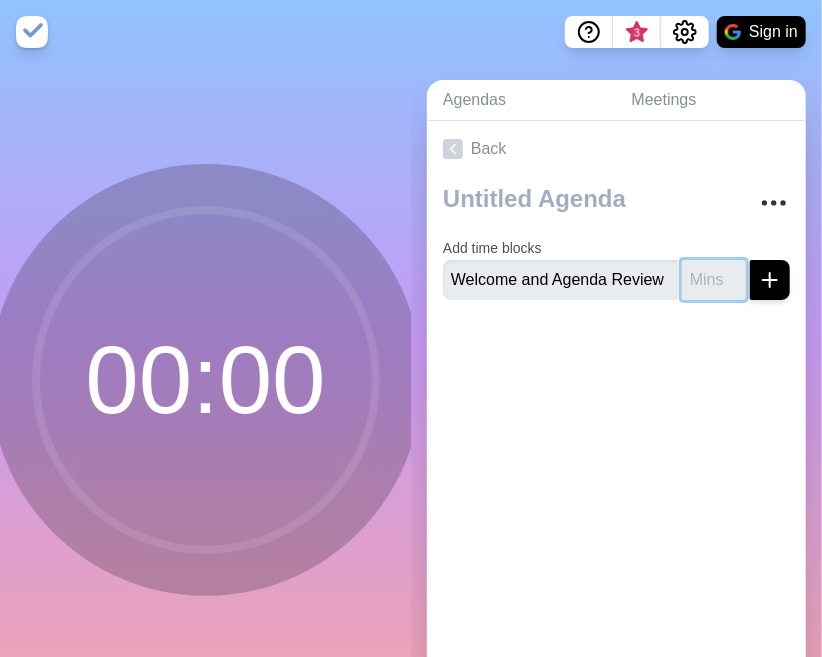 click at bounding box center [714, 280] 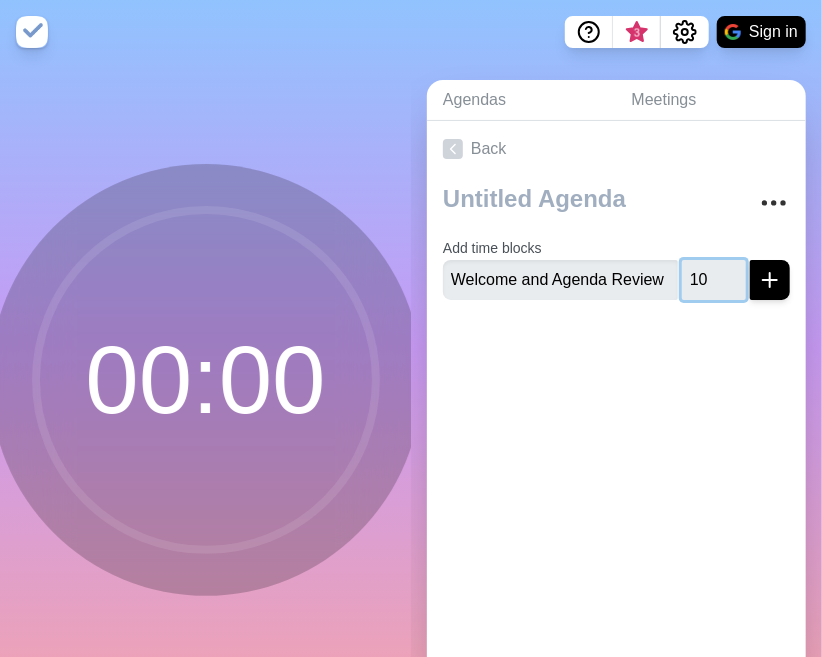 type on "10" 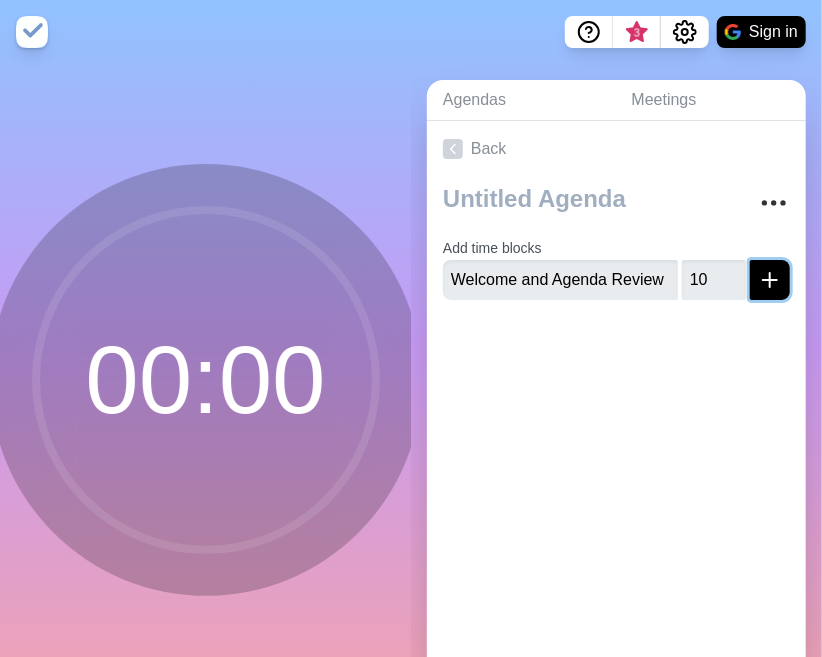 click 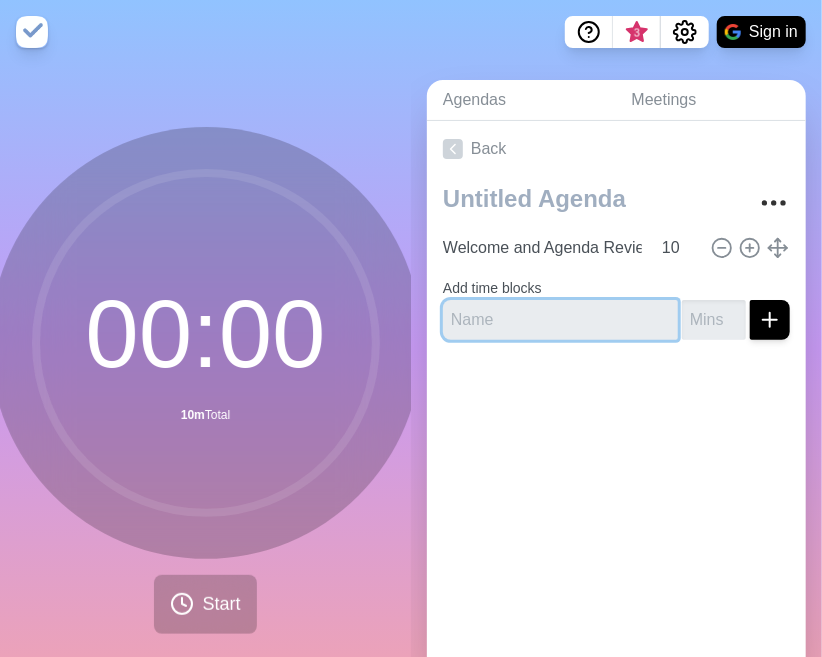 click at bounding box center [560, 320] 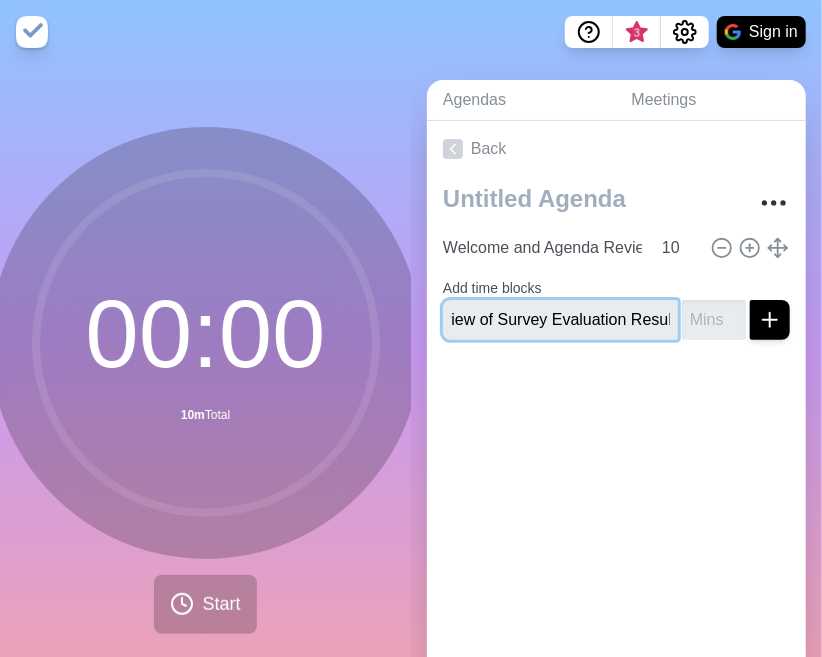 scroll, scrollTop: 0, scrollLeft: 40, axis: horizontal 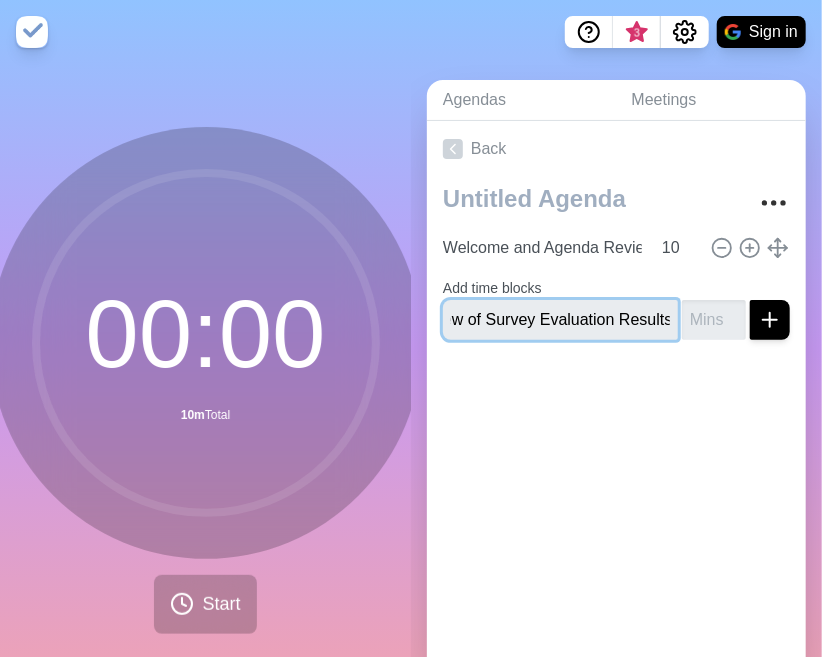 type on "Review of Survey Evaluation Results" 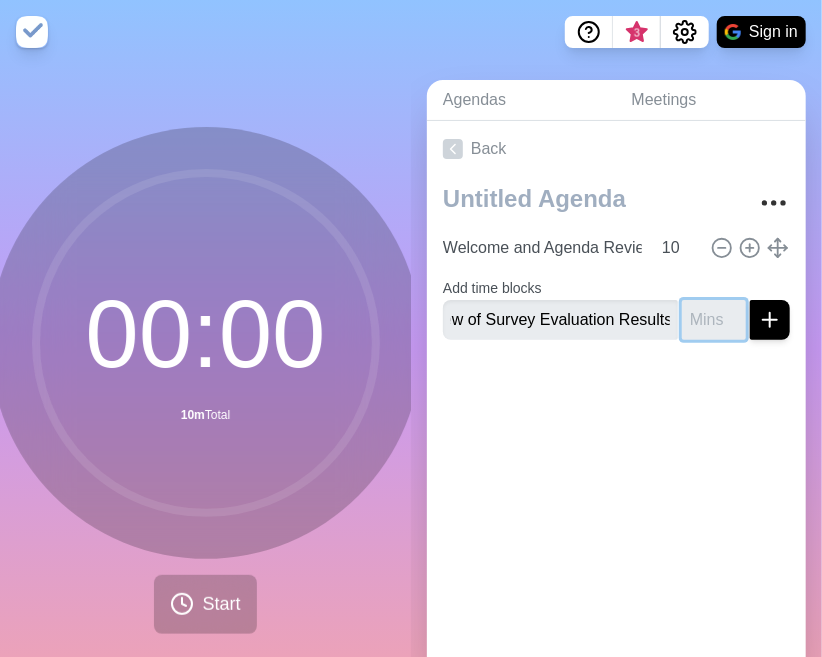 scroll, scrollTop: 0, scrollLeft: 0, axis: both 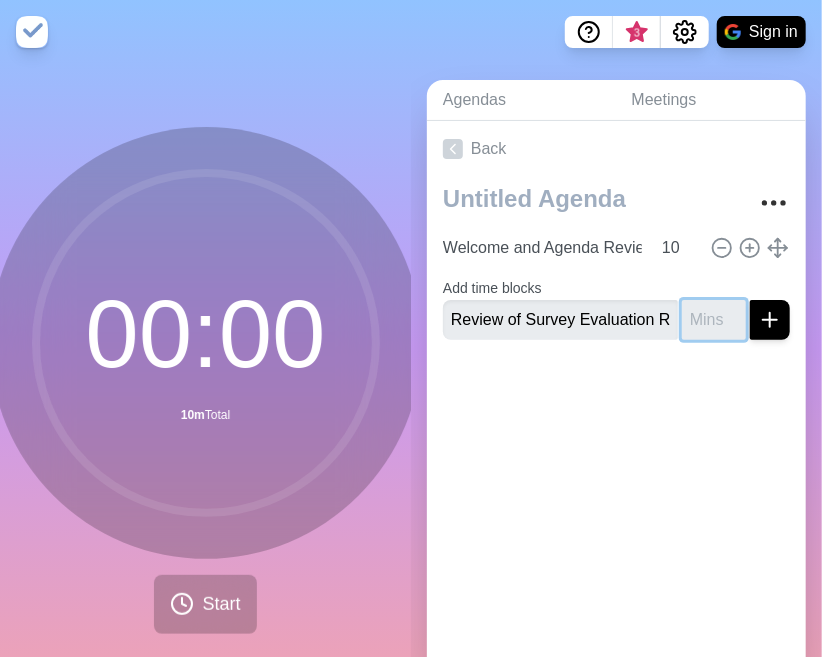 click at bounding box center [714, 320] 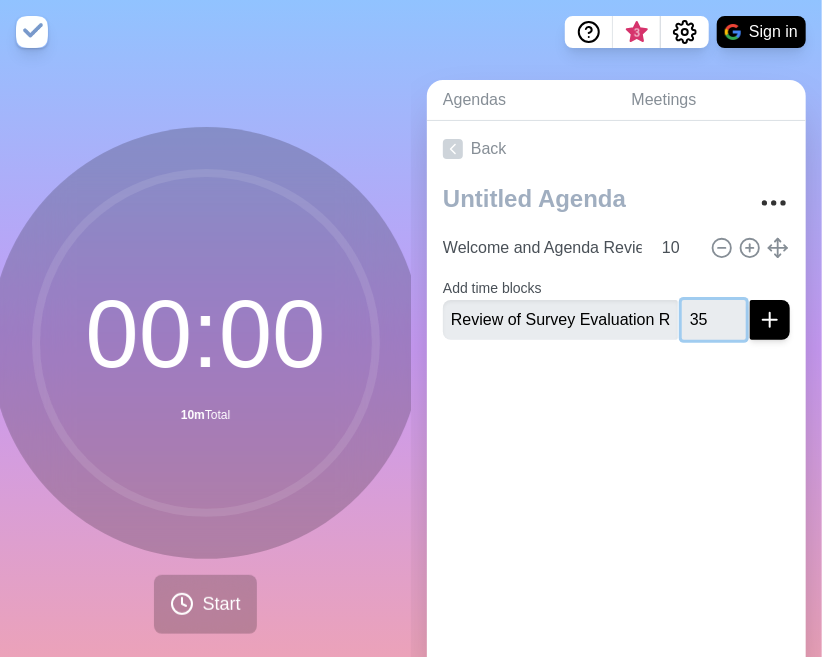 type on "35" 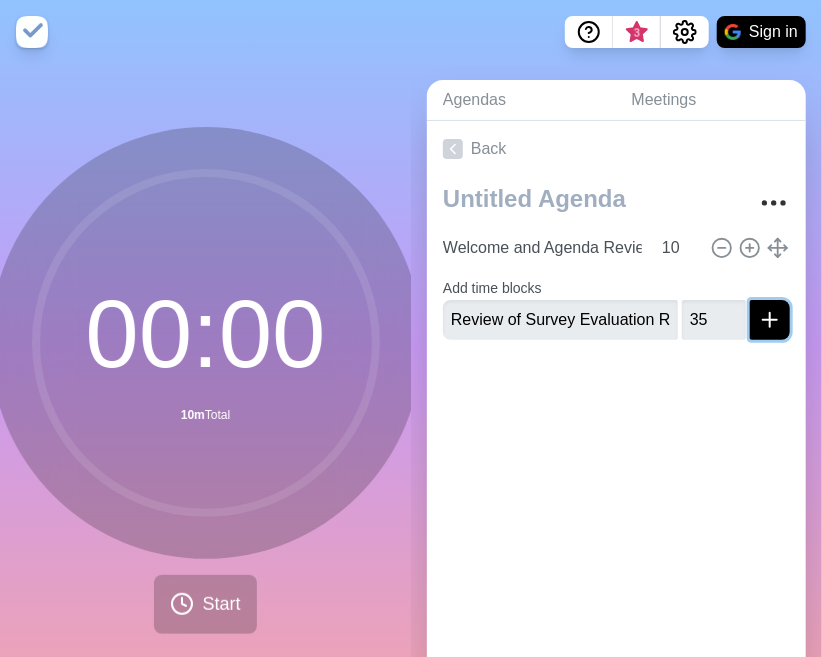 click 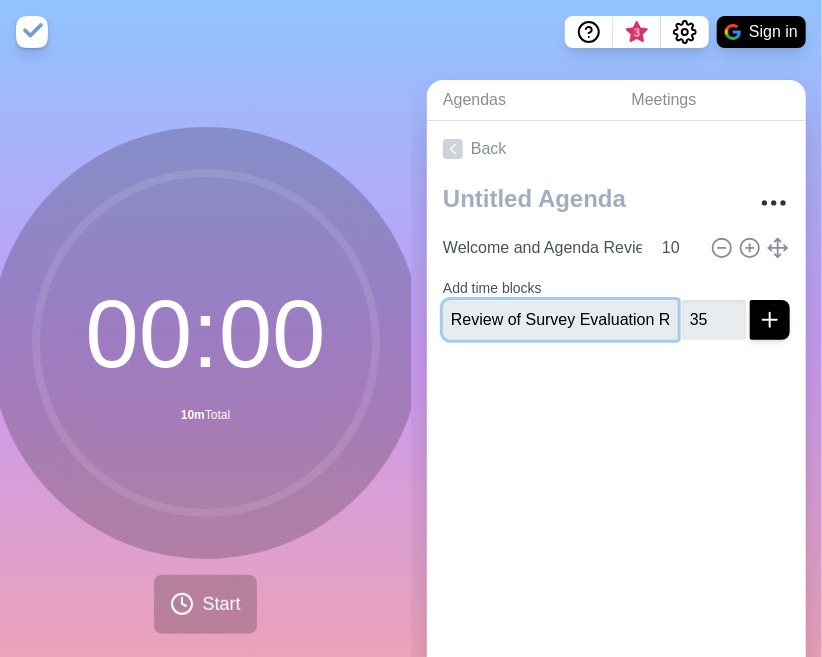 type 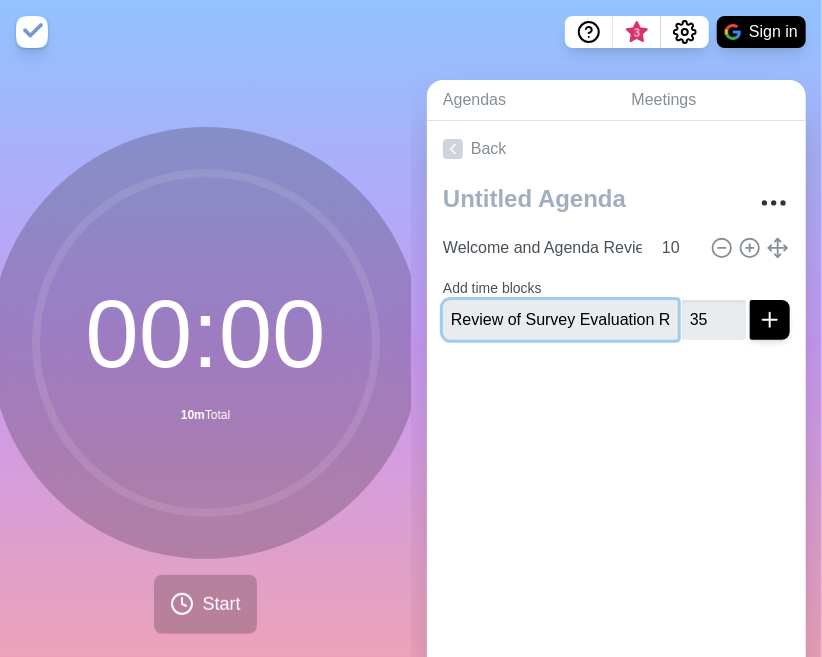 type 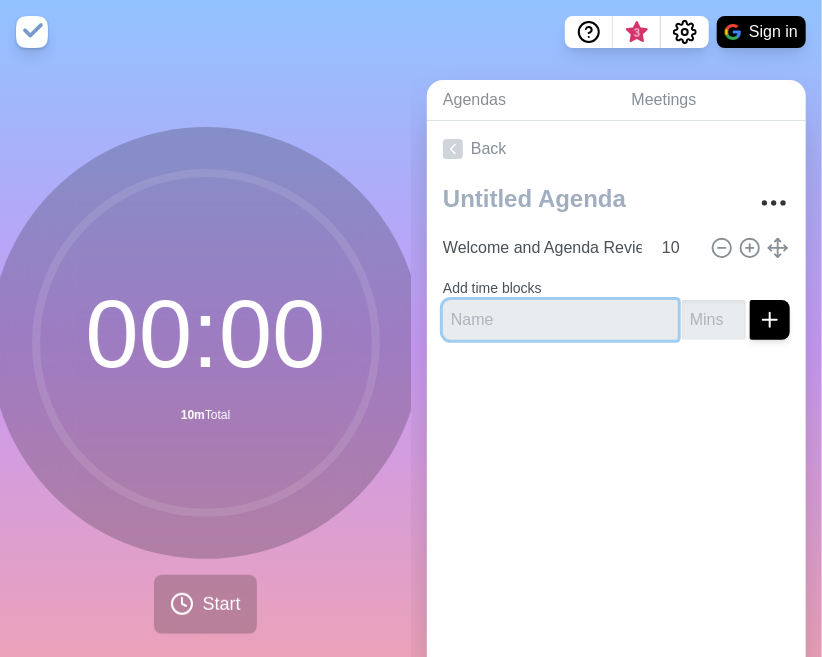 scroll, scrollTop: 0, scrollLeft: 0, axis: both 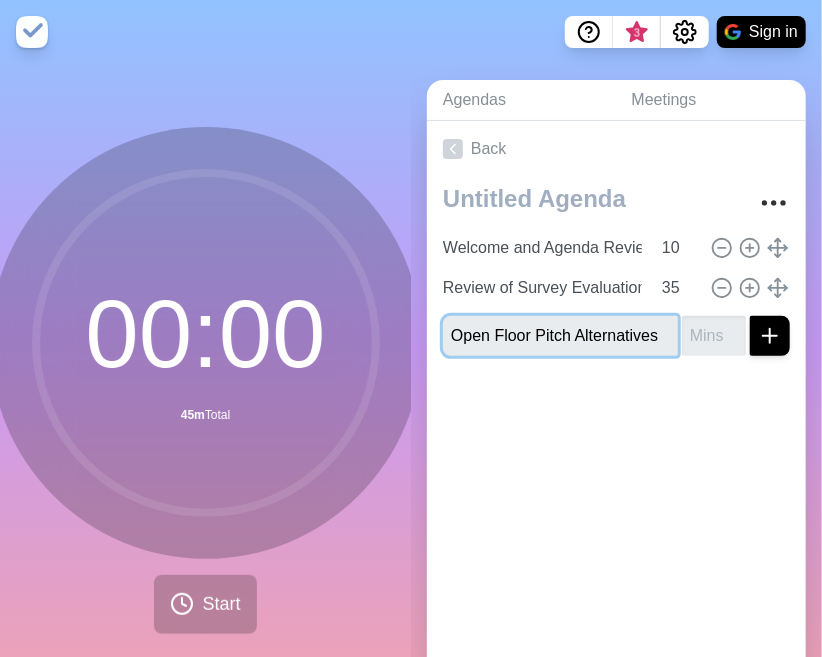 type on "Open Floor Pitch Alternatives" 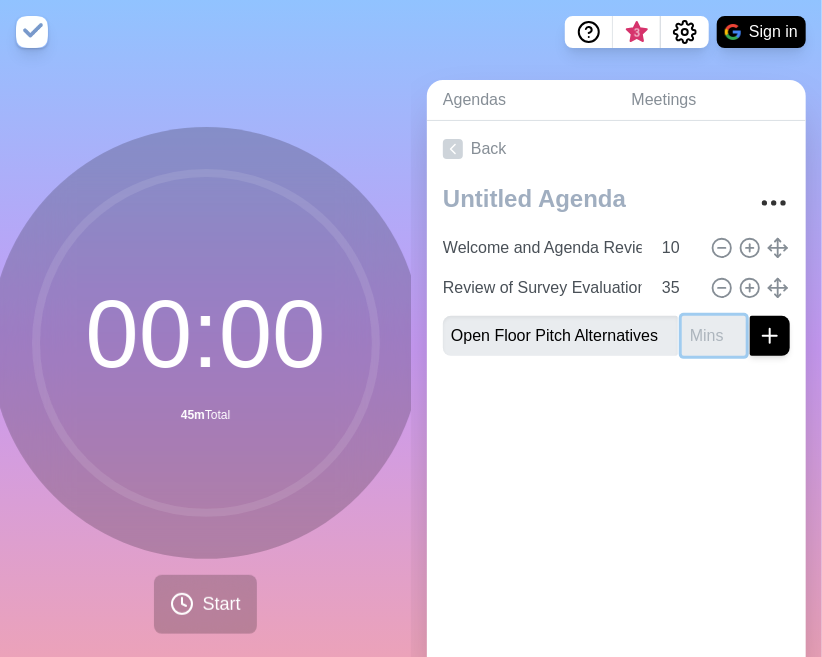 click at bounding box center [714, 336] 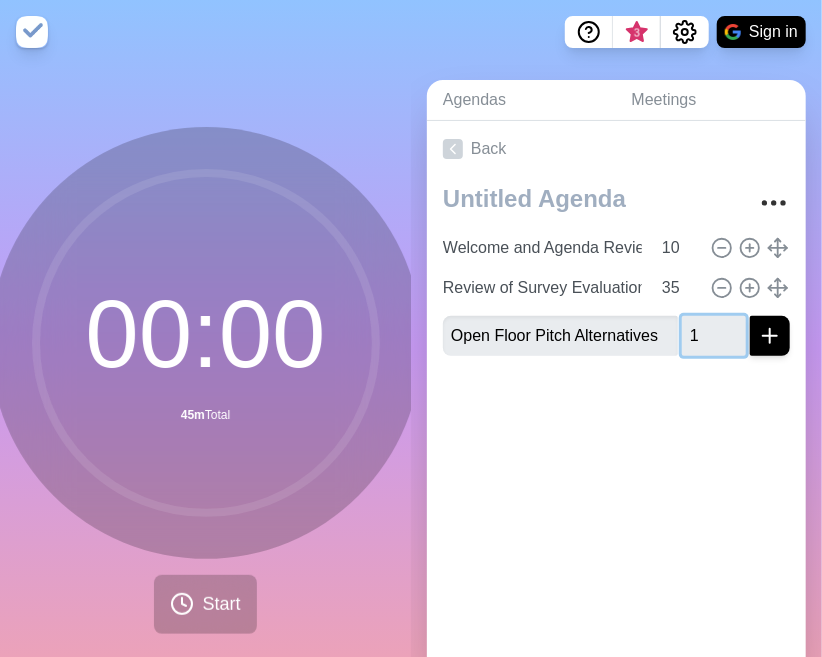 click on "1" at bounding box center (714, 336) 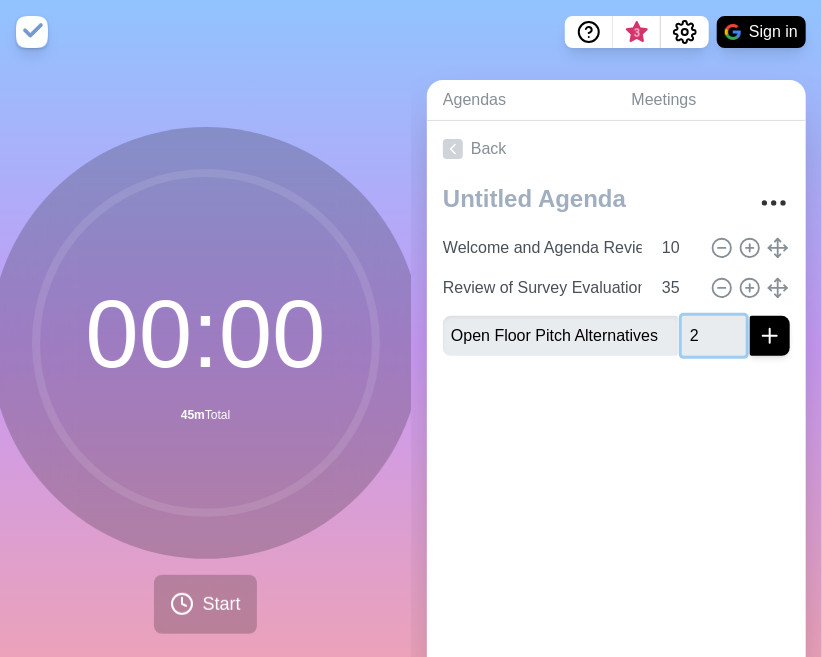 click on "2" at bounding box center [714, 336] 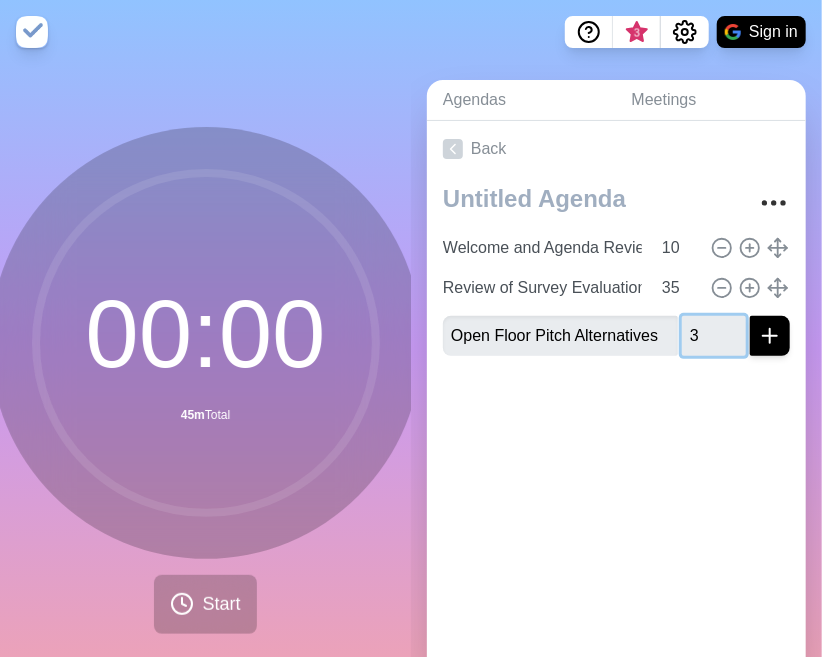 click on "3" at bounding box center (714, 336) 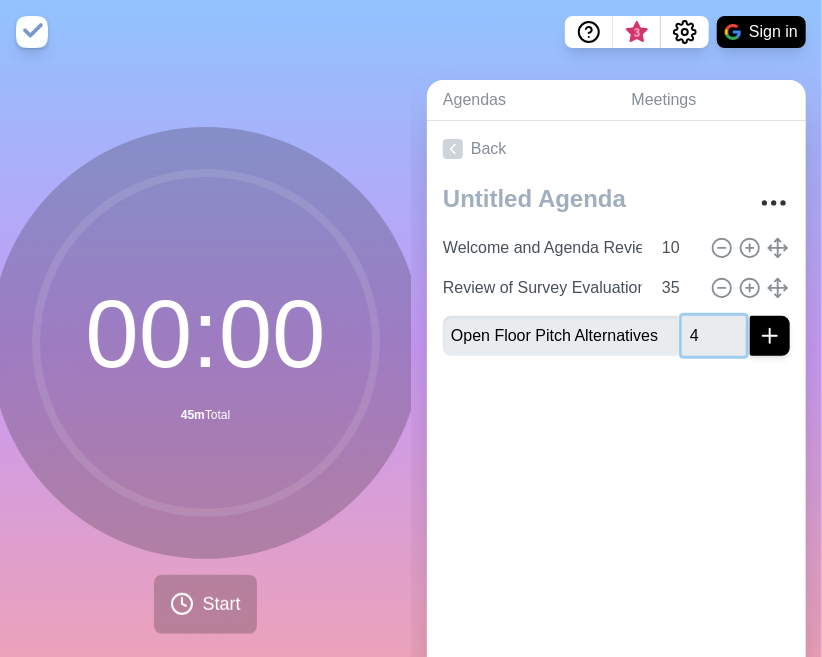click on "4" at bounding box center (714, 336) 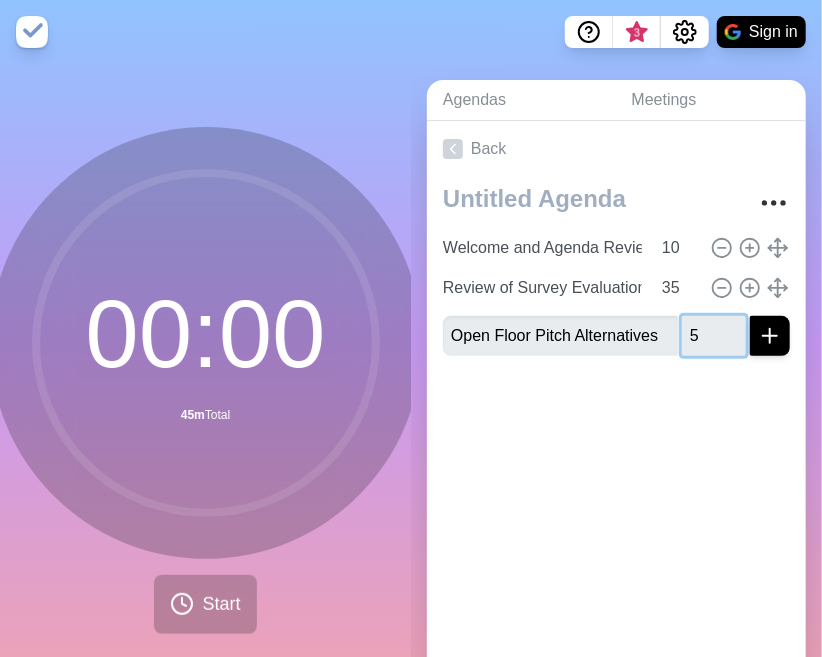 click on "5" at bounding box center [714, 336] 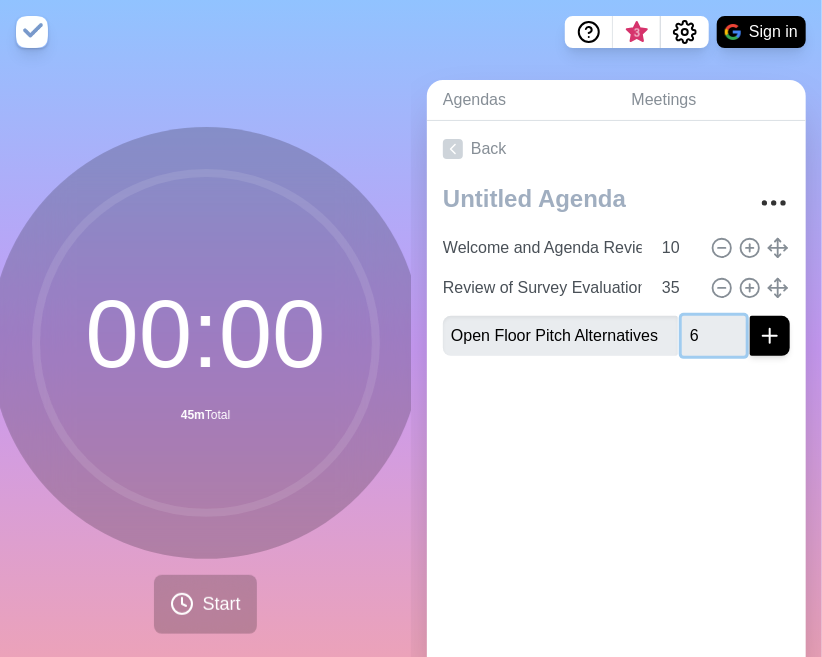 click on "6" at bounding box center (714, 336) 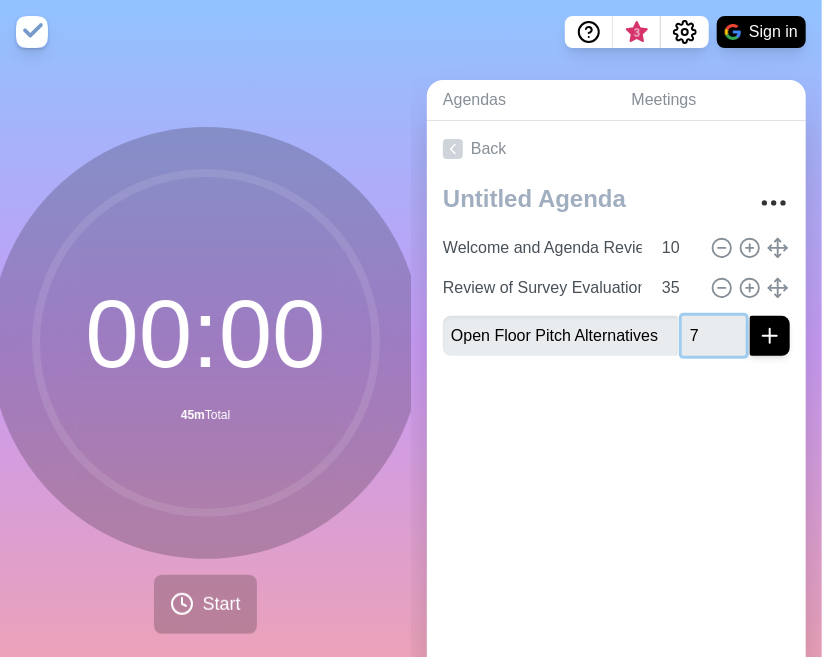 click on "7" at bounding box center [714, 336] 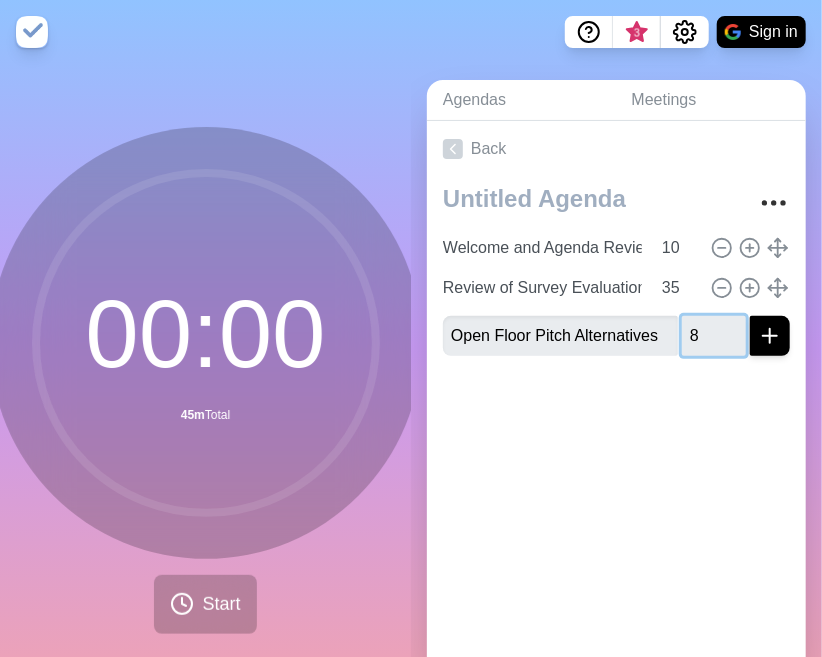 click on "8" at bounding box center (714, 336) 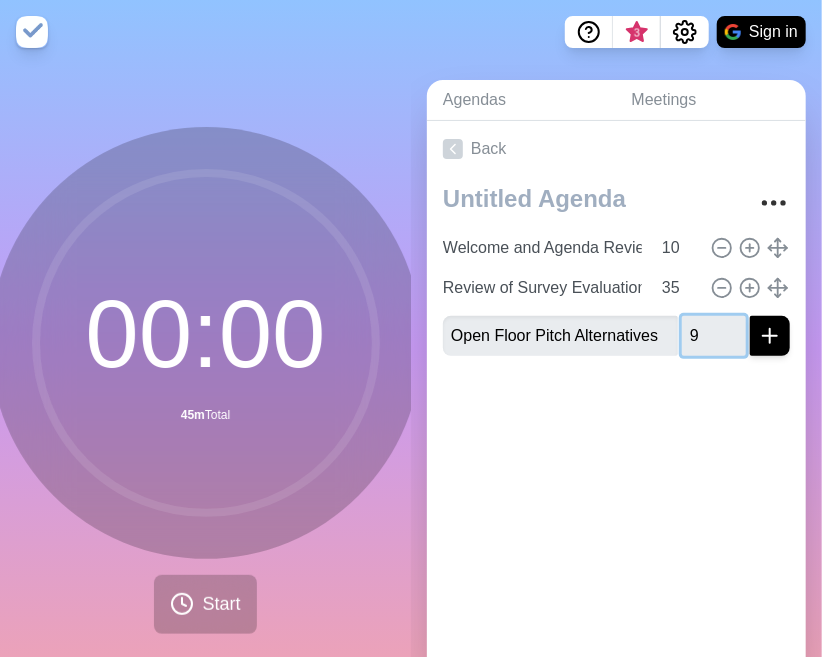 click on "9" at bounding box center (714, 336) 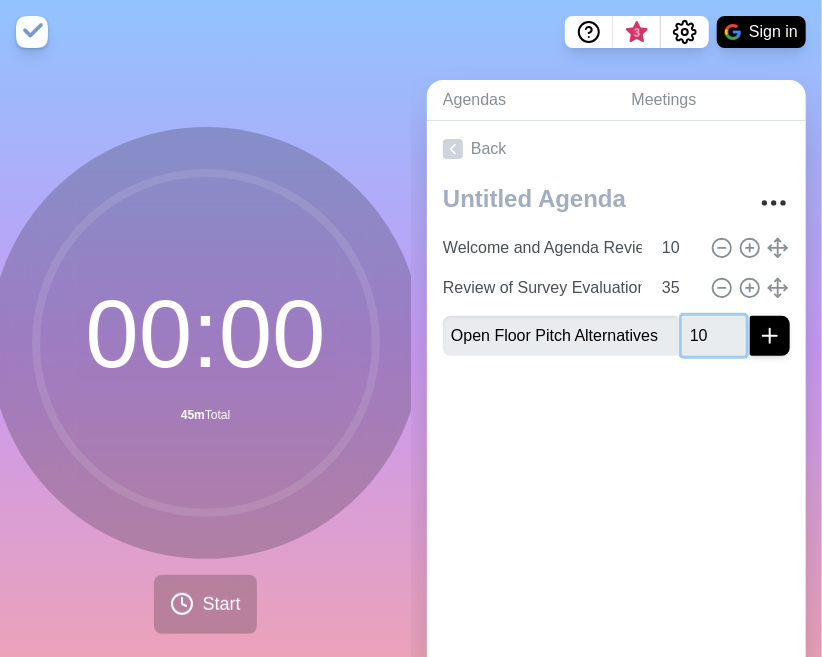 click on "10" at bounding box center [714, 336] 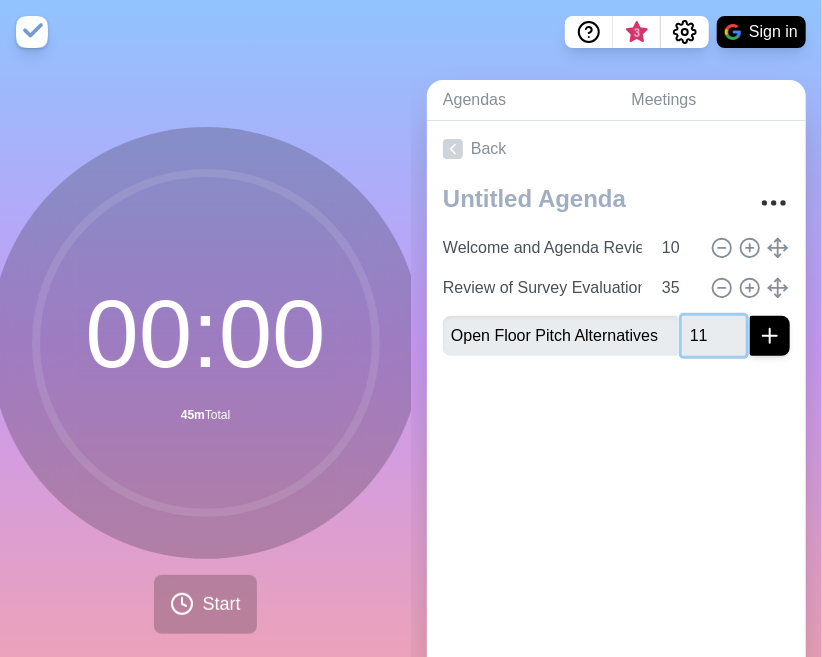 click on "11" at bounding box center (714, 336) 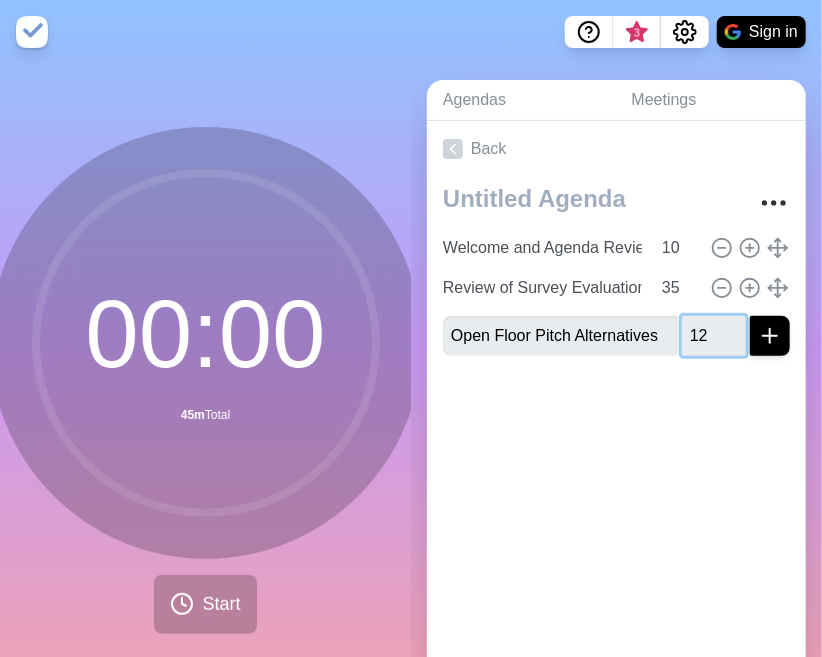 click on "12" at bounding box center (714, 336) 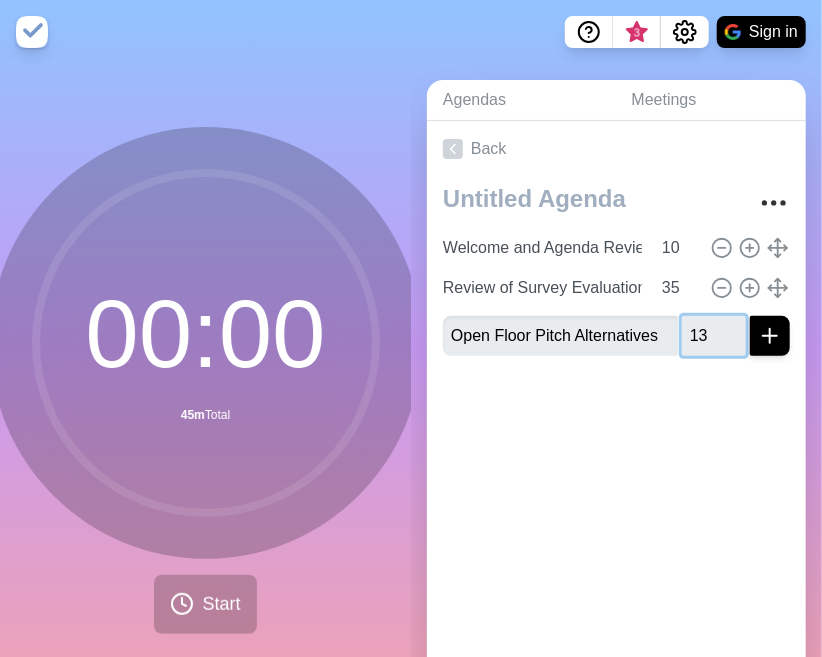 click on "13" at bounding box center (714, 336) 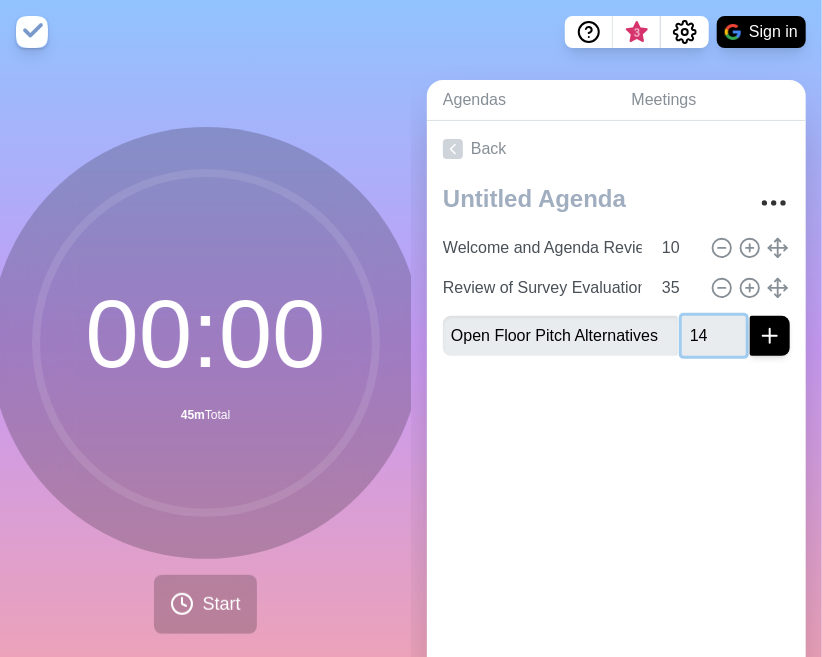 click on "14" at bounding box center [714, 336] 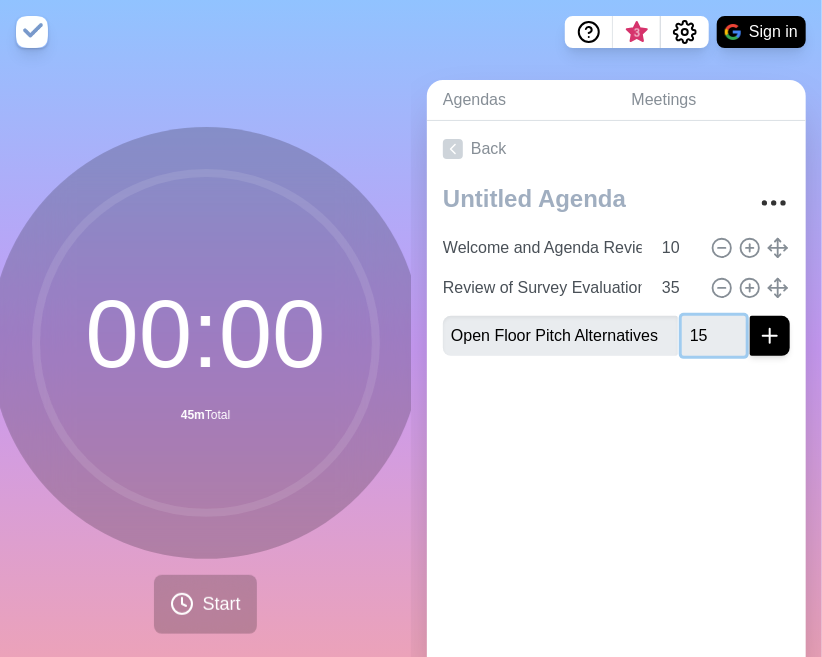 click on "15" at bounding box center [714, 336] 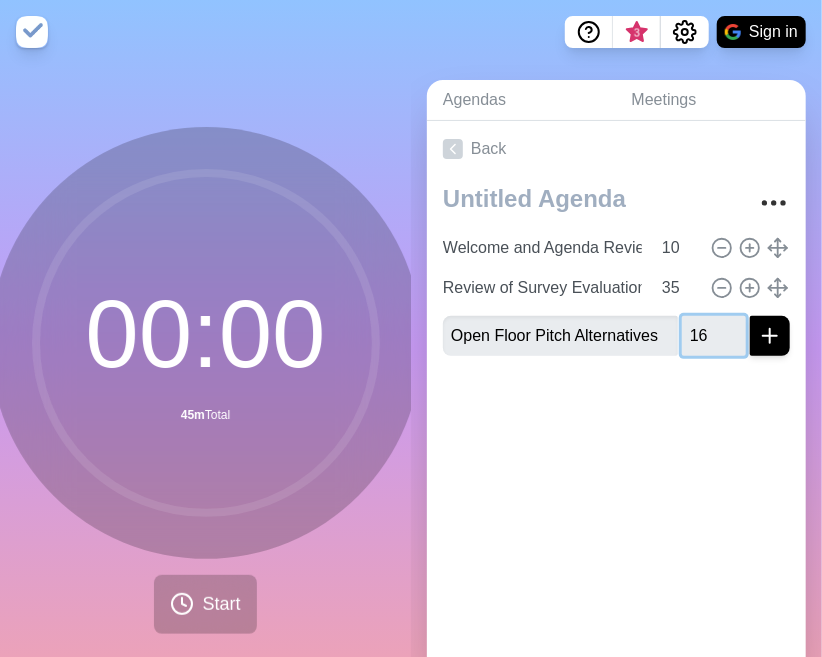 click on "16" at bounding box center (714, 336) 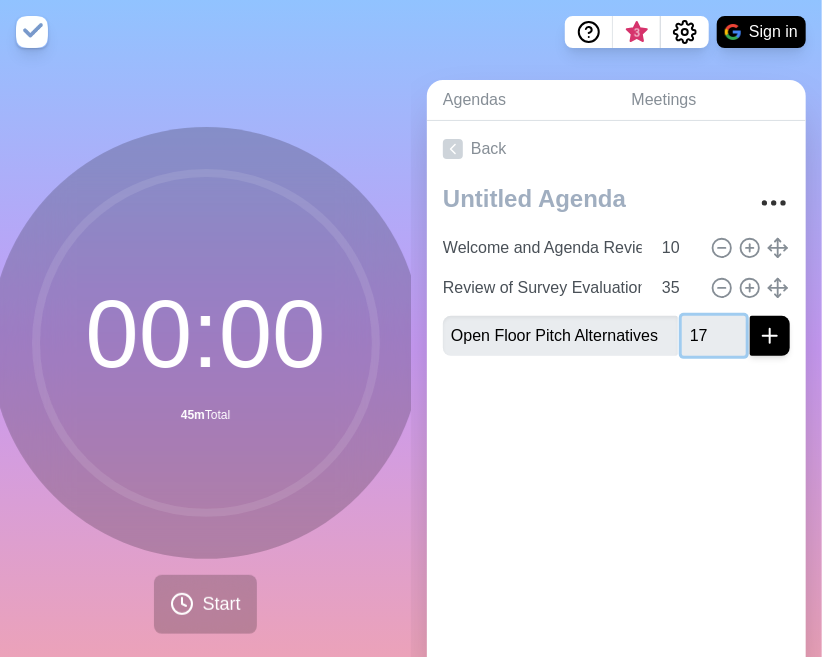 click on "17" at bounding box center (714, 336) 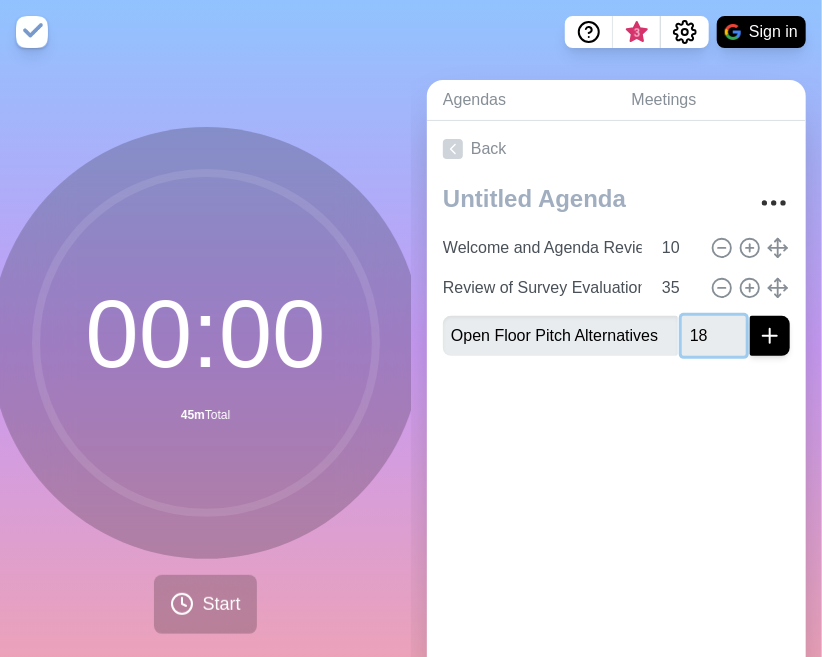 click on "18" at bounding box center (714, 336) 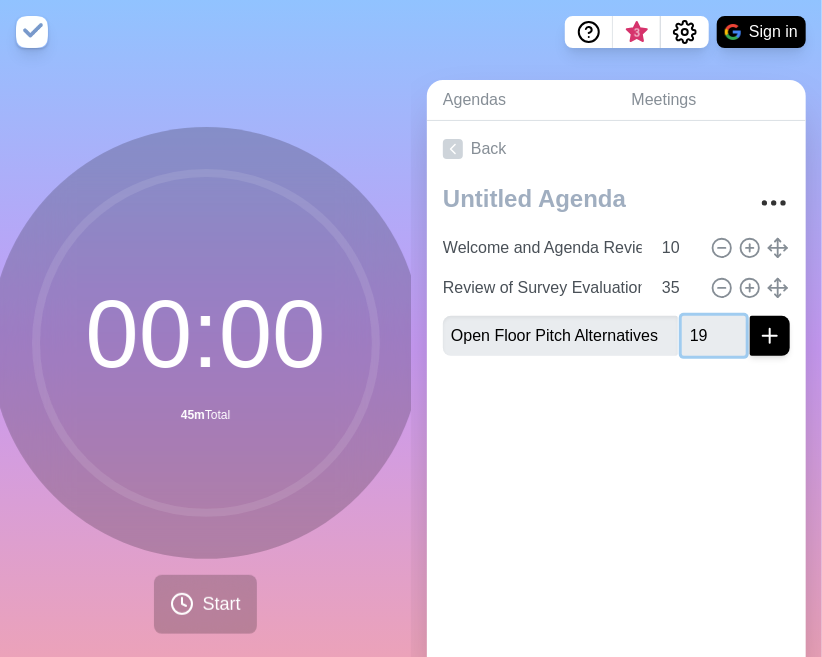 click on "19" at bounding box center [714, 336] 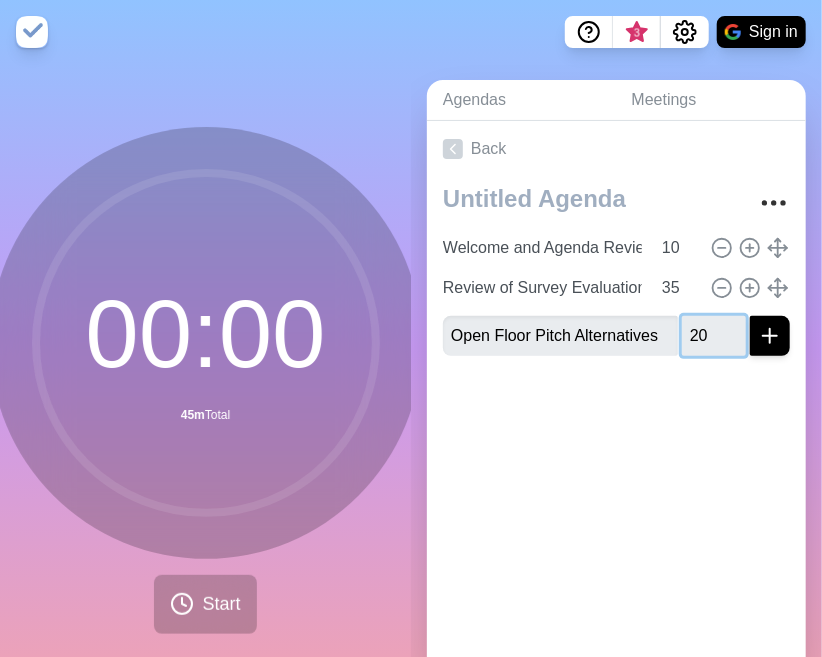 click on "20" at bounding box center [714, 336] 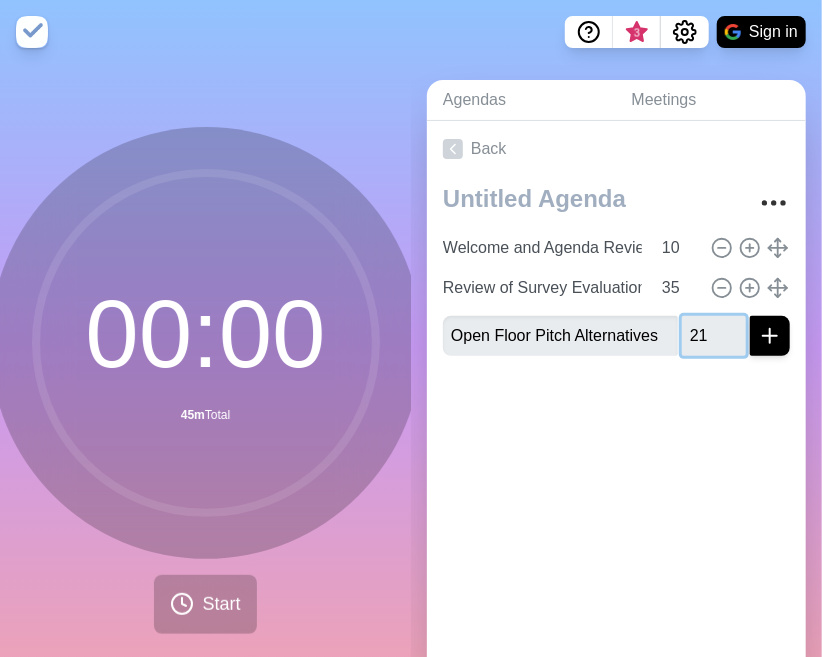 click on "21" at bounding box center (714, 336) 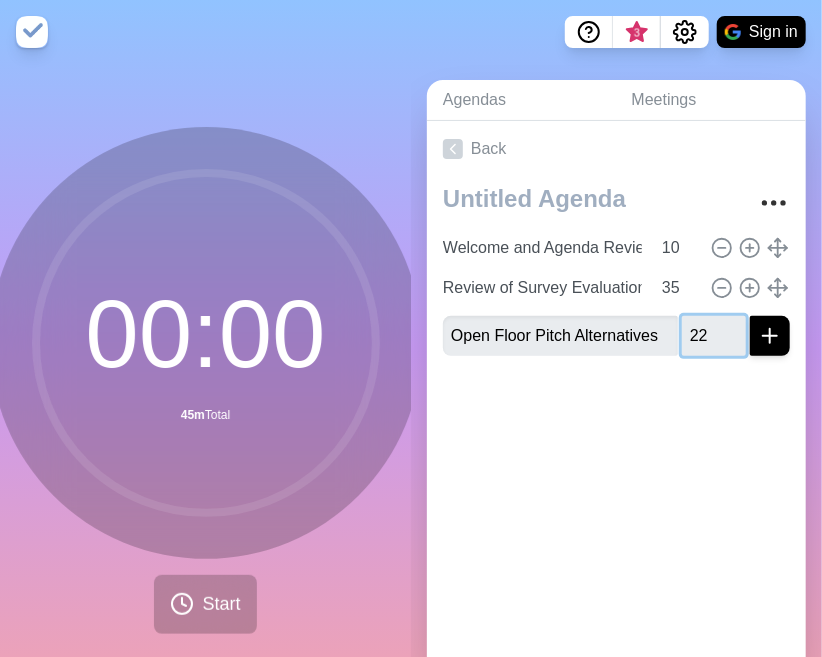 click on "22" at bounding box center (714, 336) 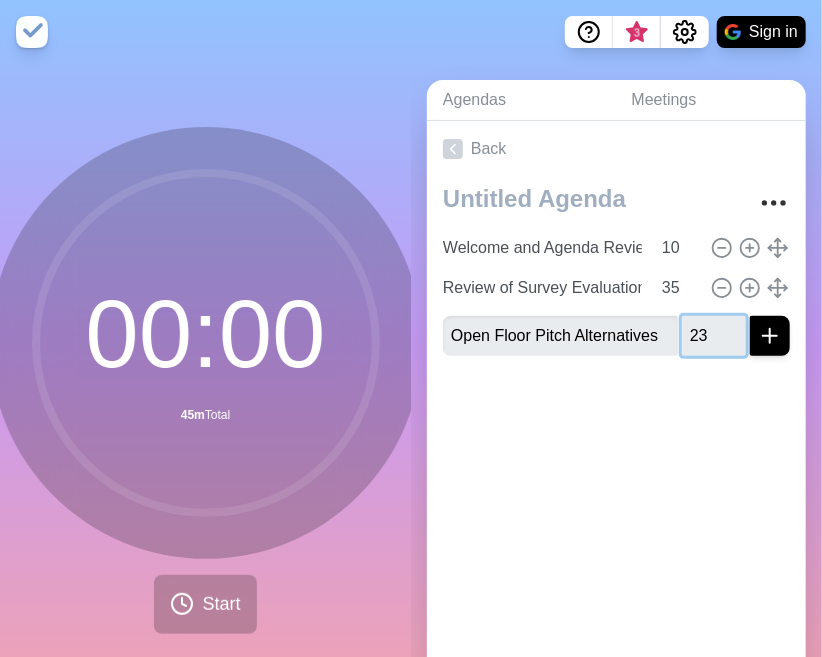 click on "23" at bounding box center (714, 336) 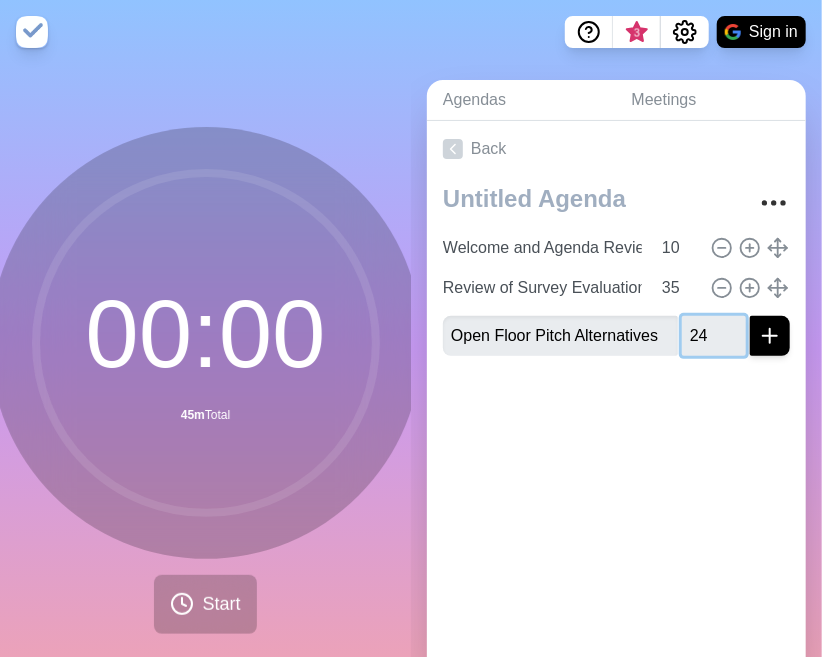 click on "24" at bounding box center (714, 336) 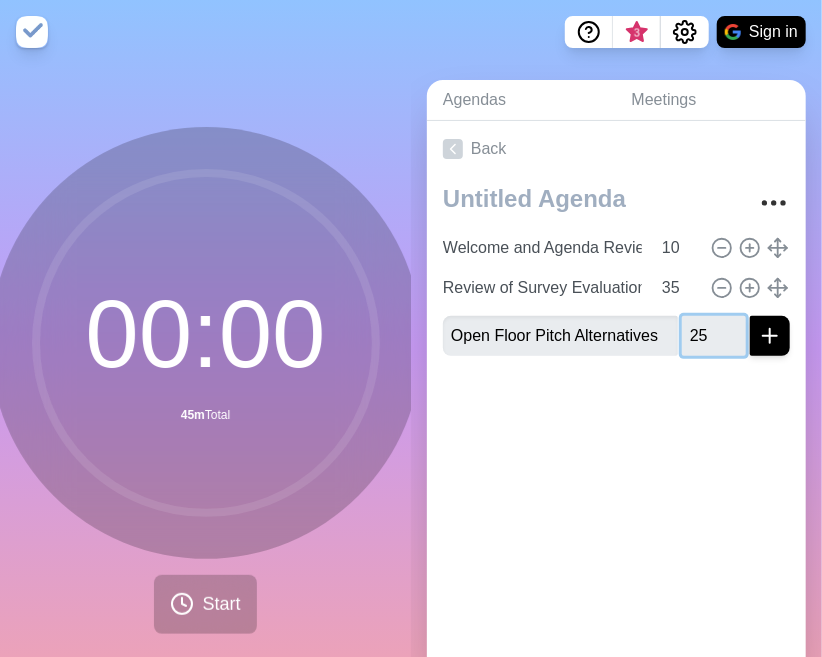 click on "25" at bounding box center [714, 336] 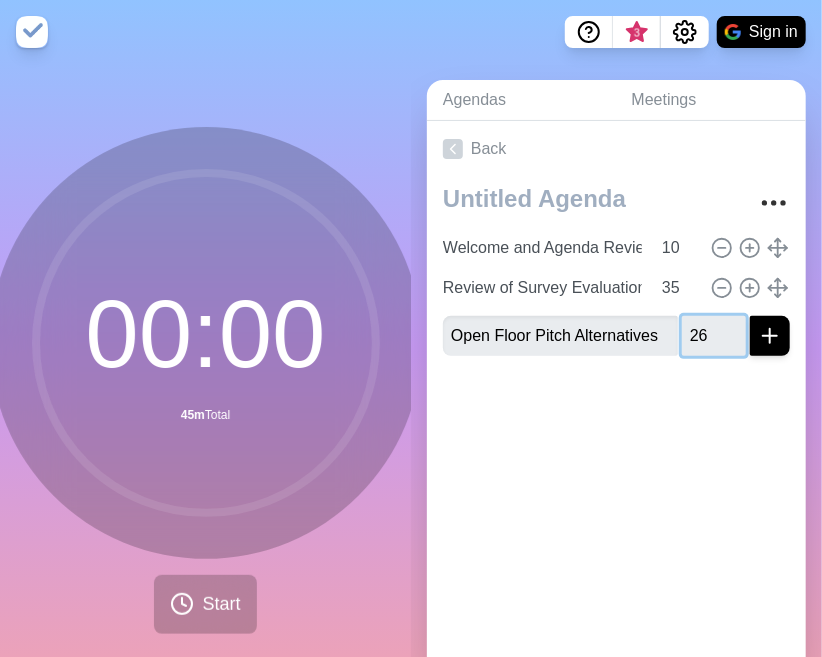 click on "26" at bounding box center (714, 336) 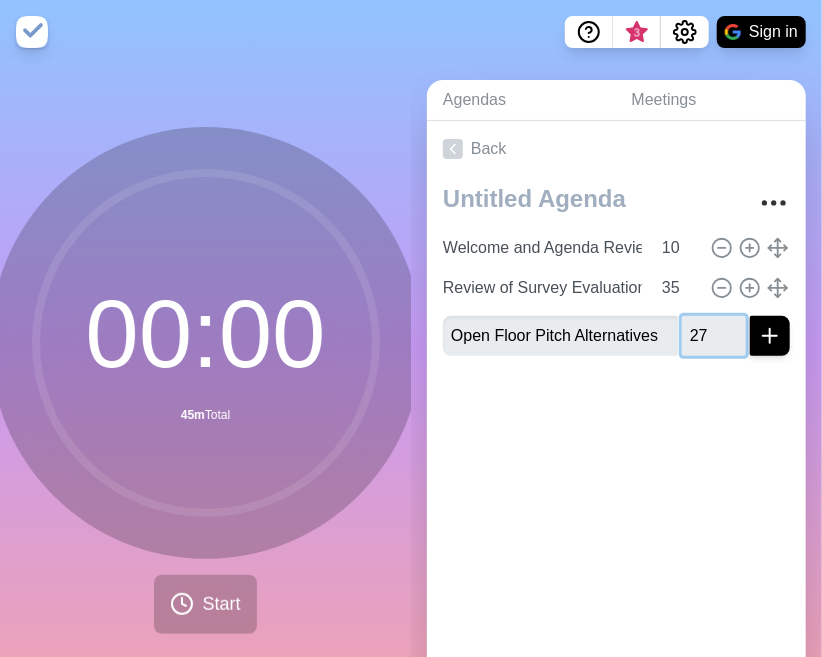 click on "27" at bounding box center [714, 336] 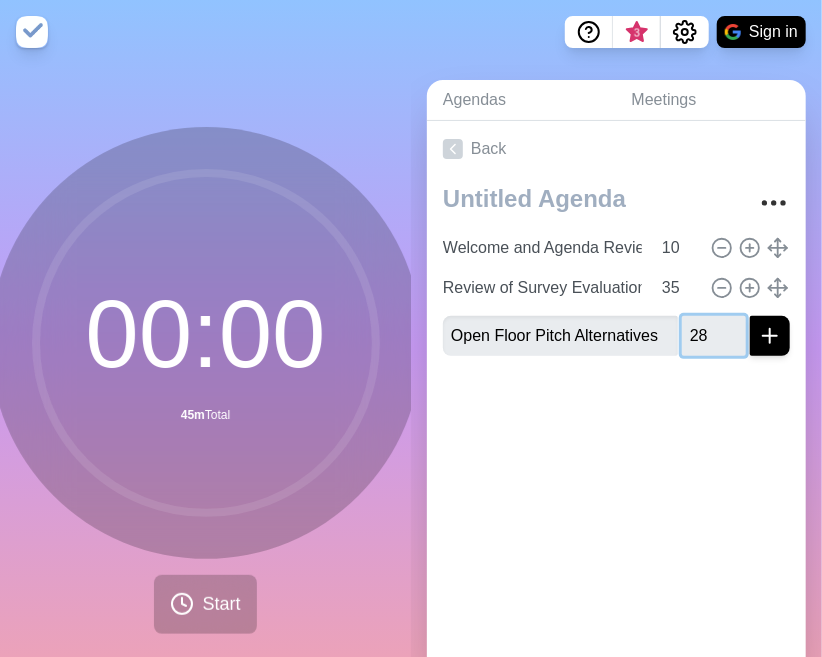 click on "28" at bounding box center [714, 336] 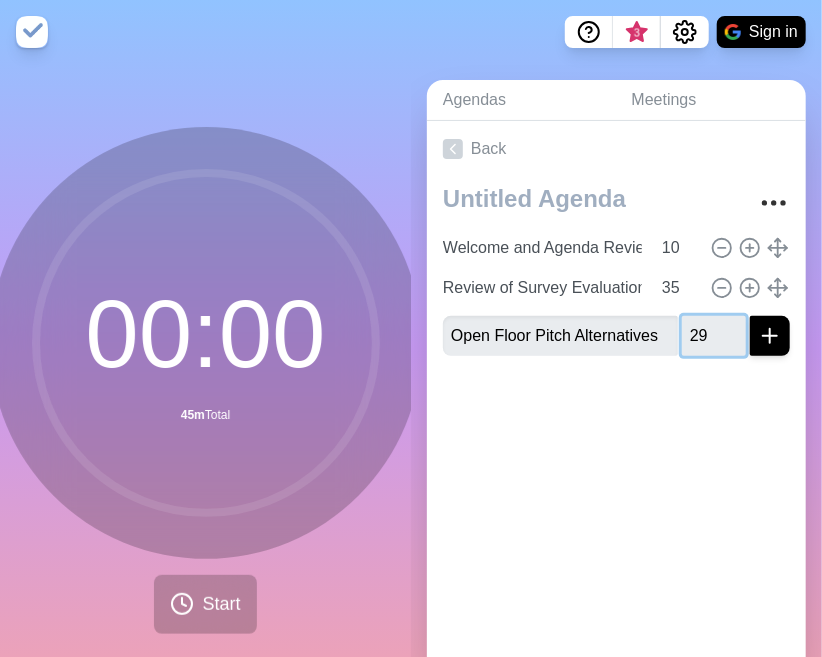 click on "29" at bounding box center (714, 336) 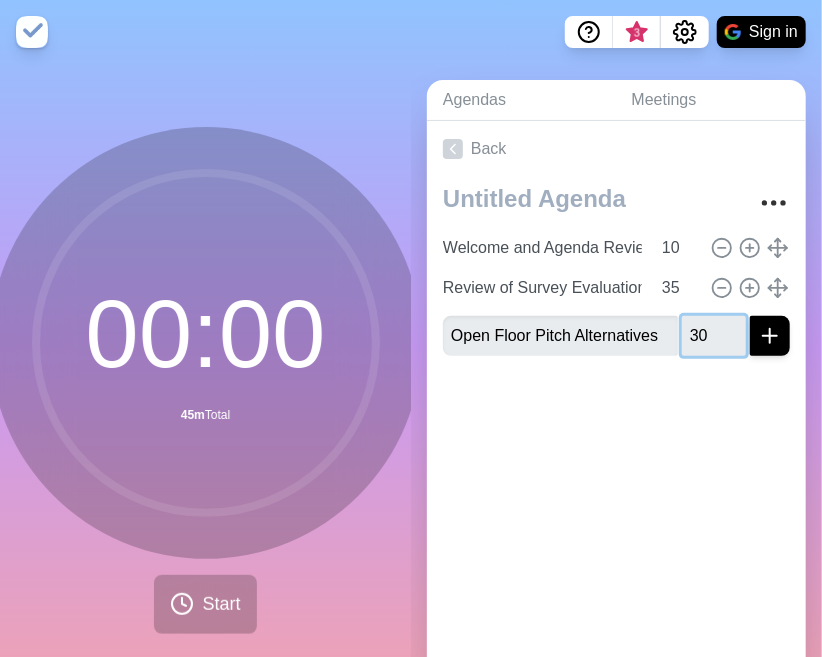 type on "30" 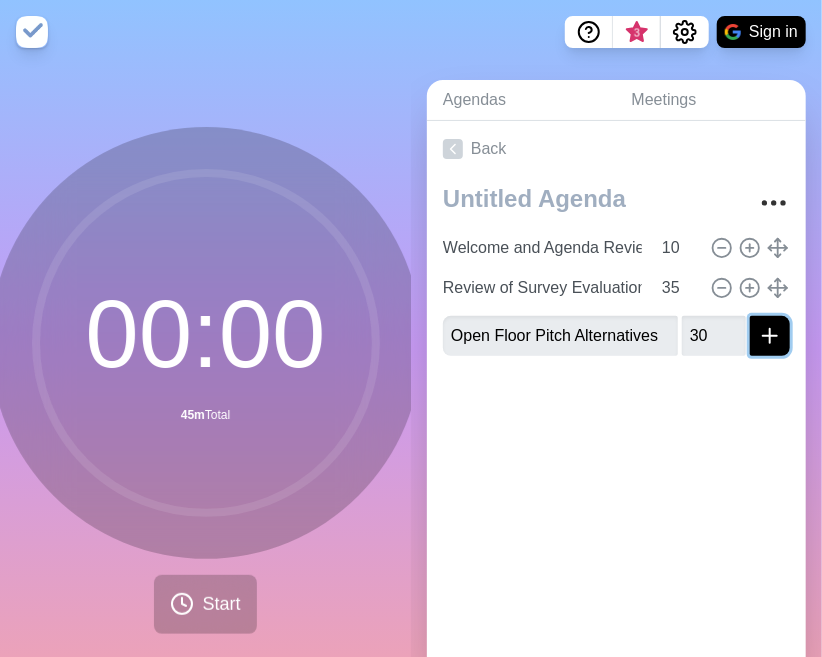 click 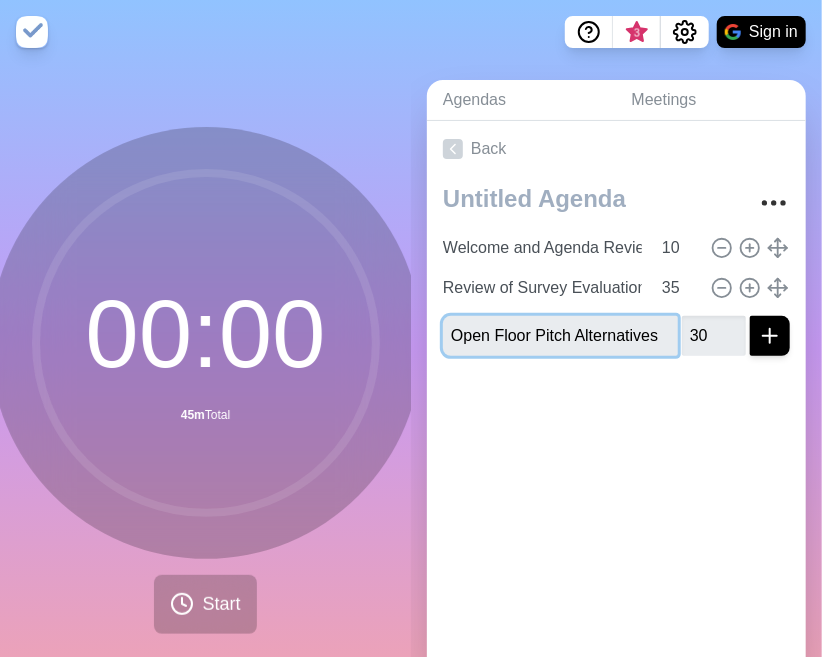 type 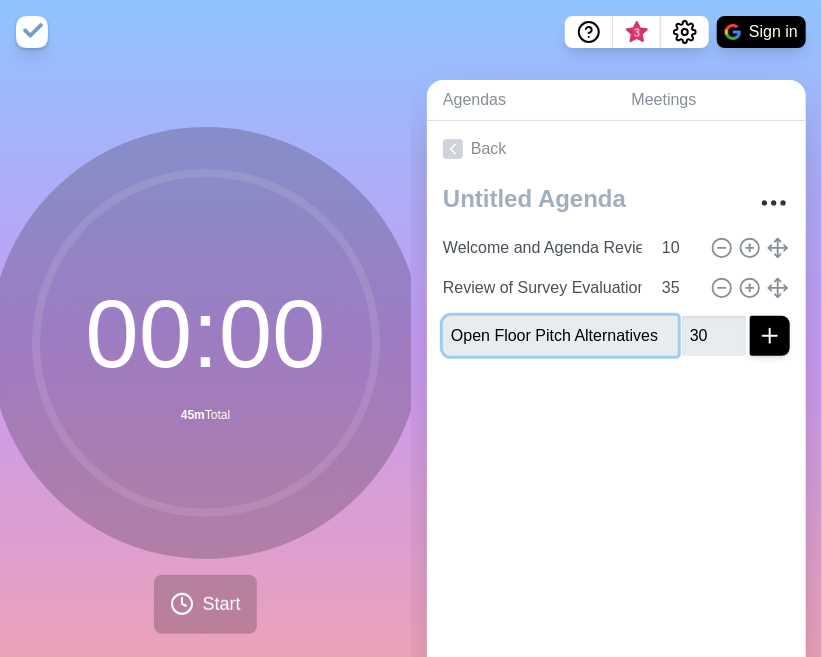 type 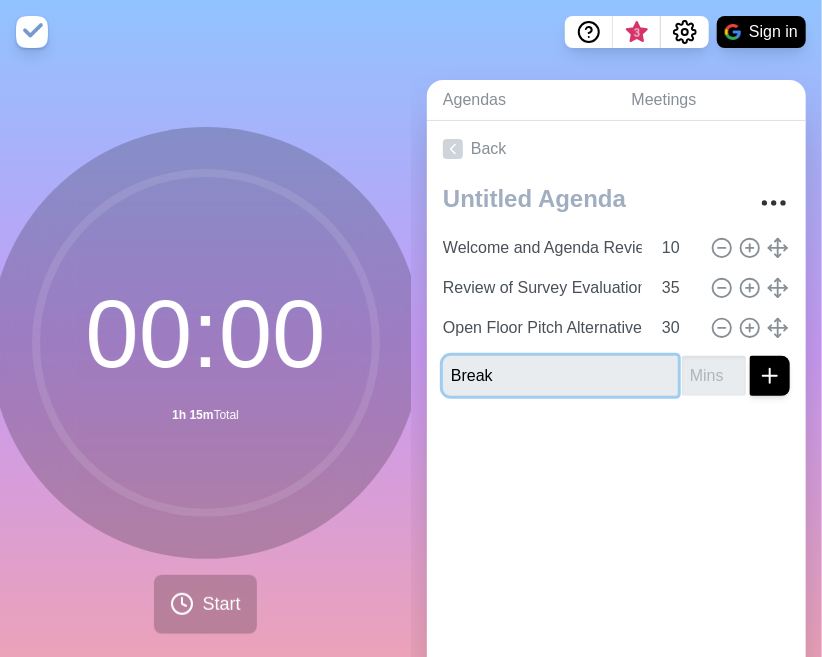 type on "Break" 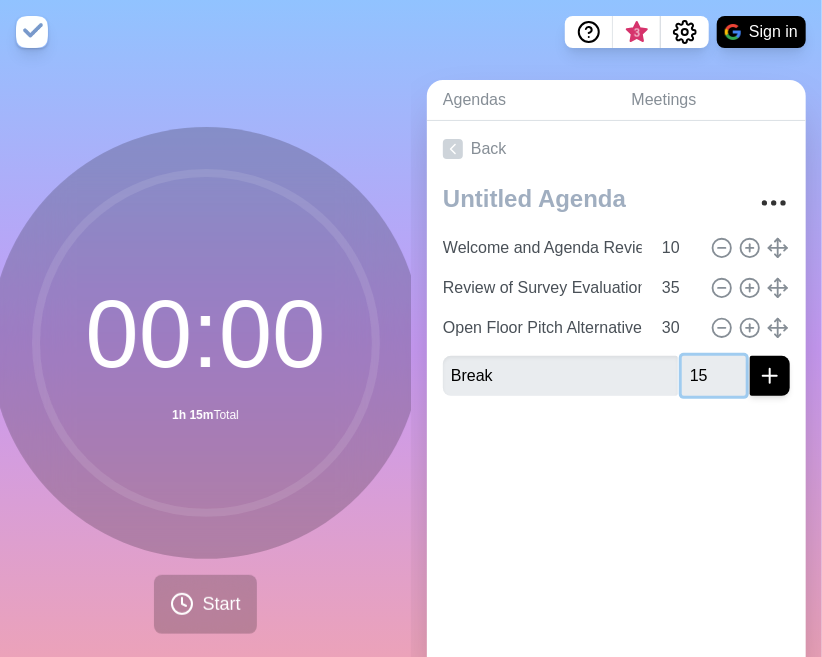 type on "15" 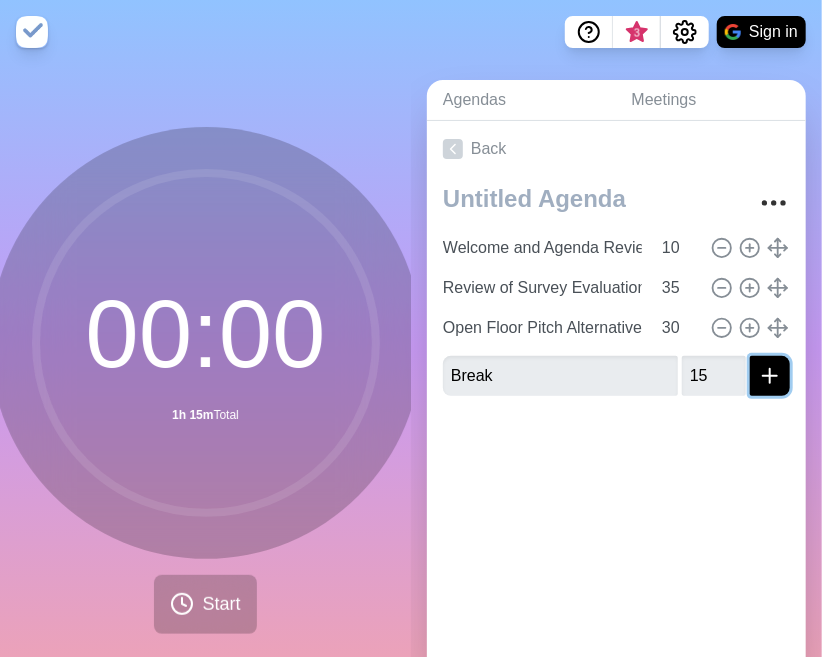 click 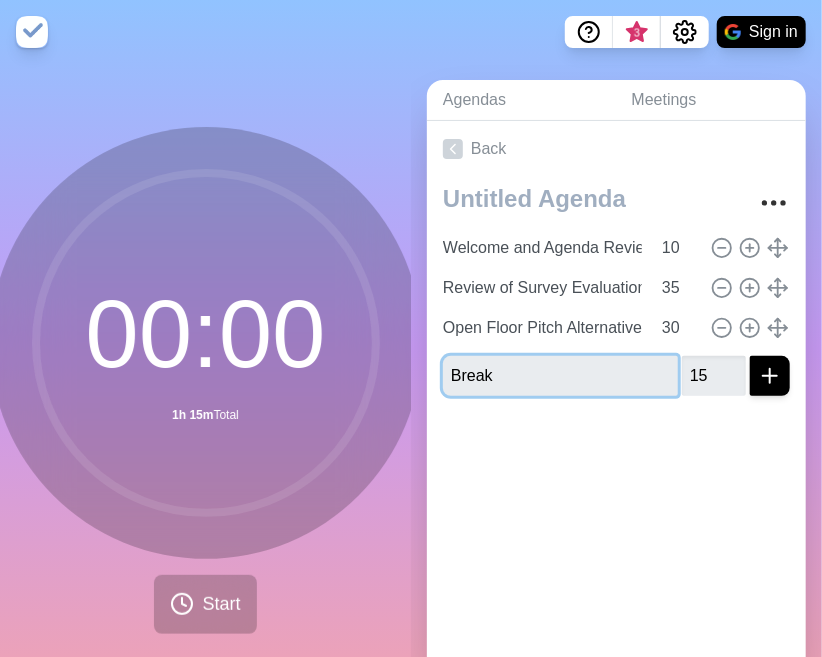 type 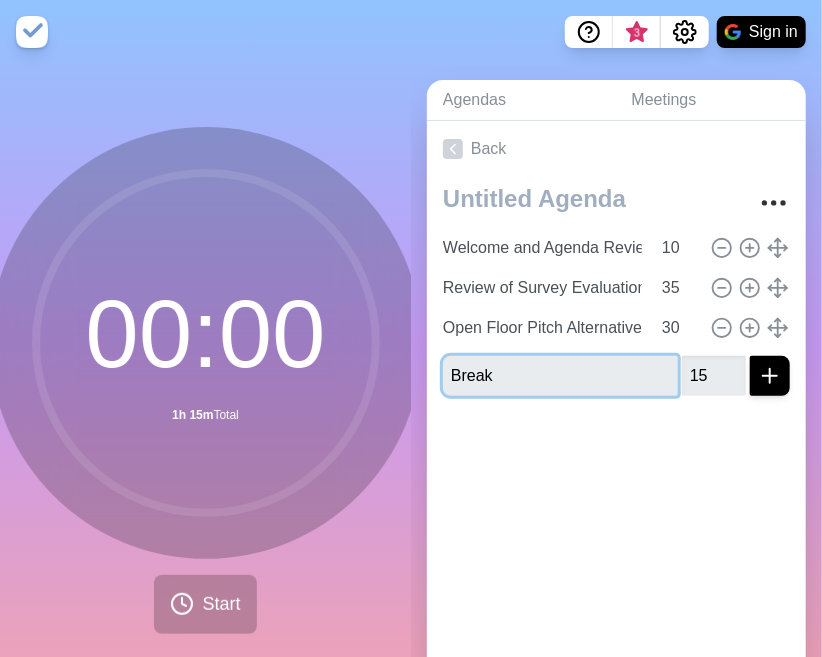 type 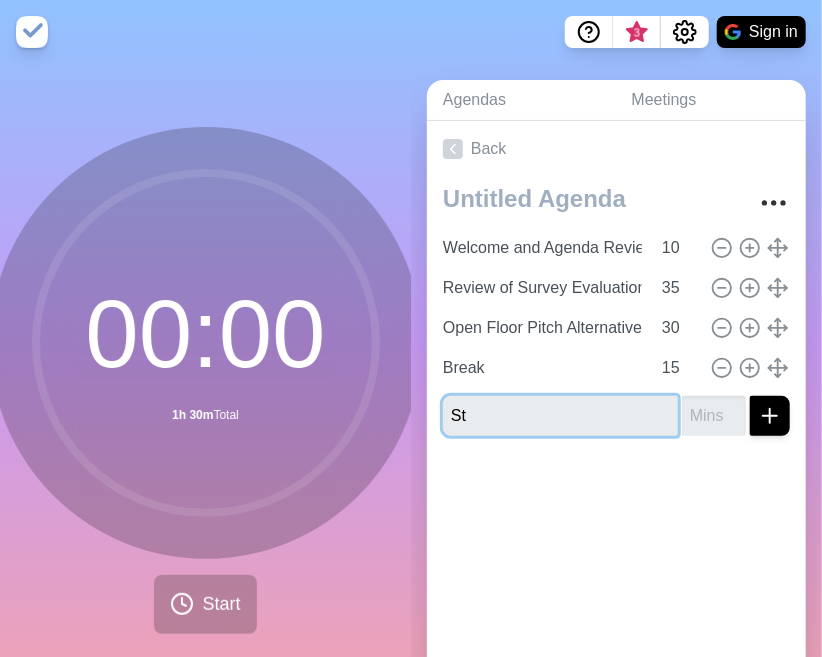 type on "S" 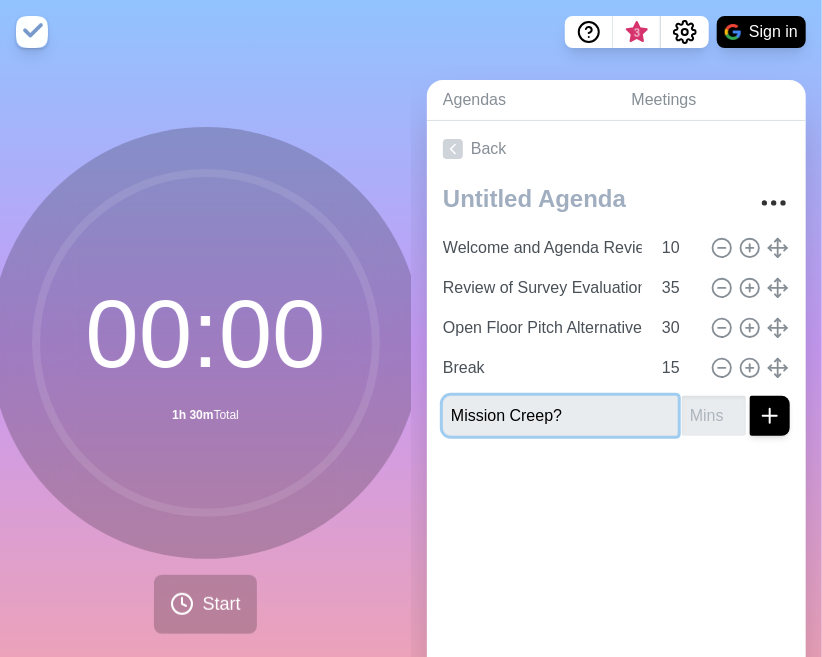 type on "Mission Creep?" 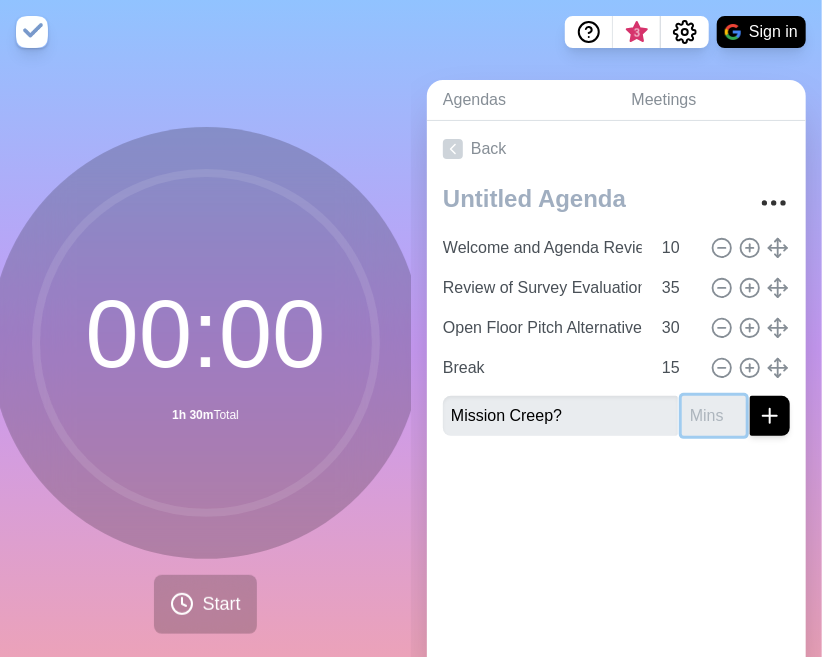 click at bounding box center [714, 416] 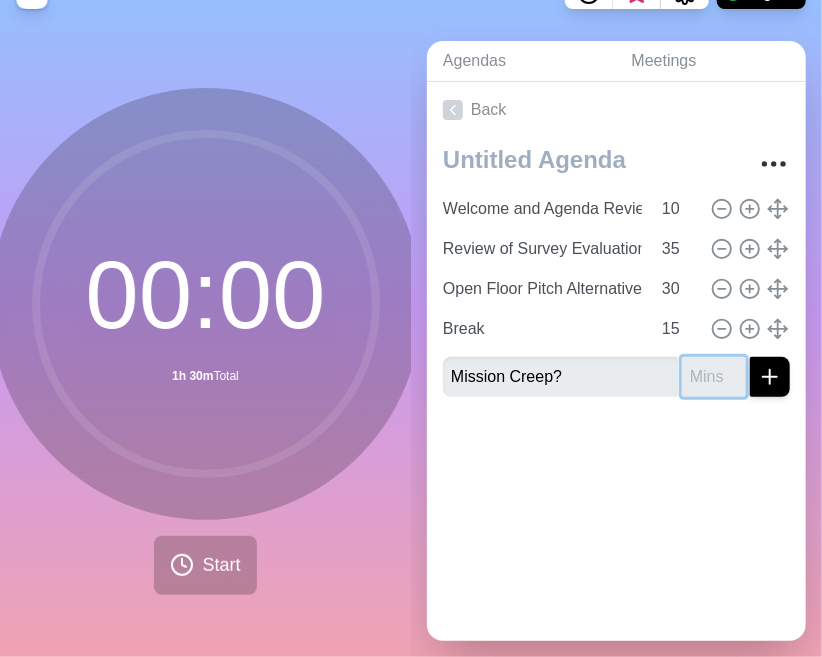 scroll, scrollTop: 43, scrollLeft: 0, axis: vertical 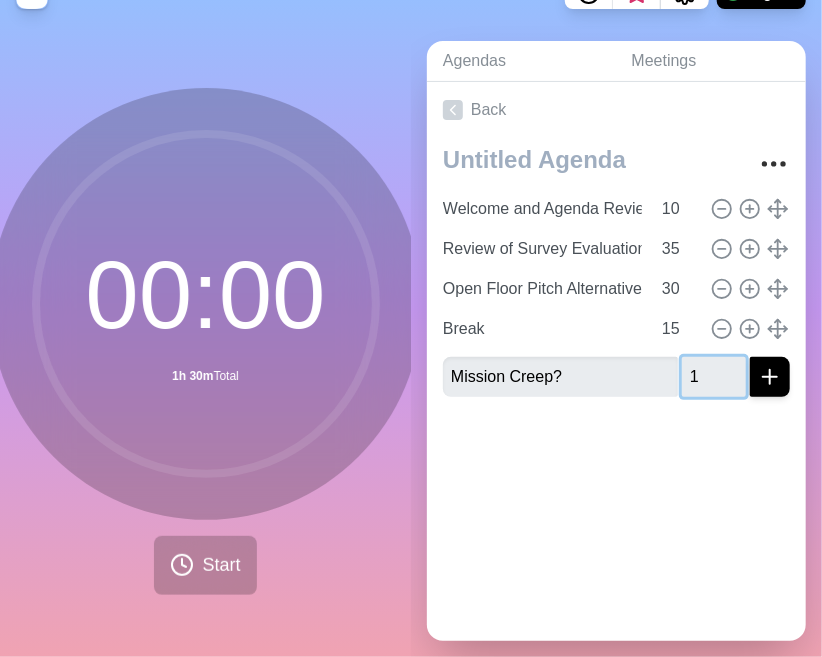 click on "1" at bounding box center (714, 377) 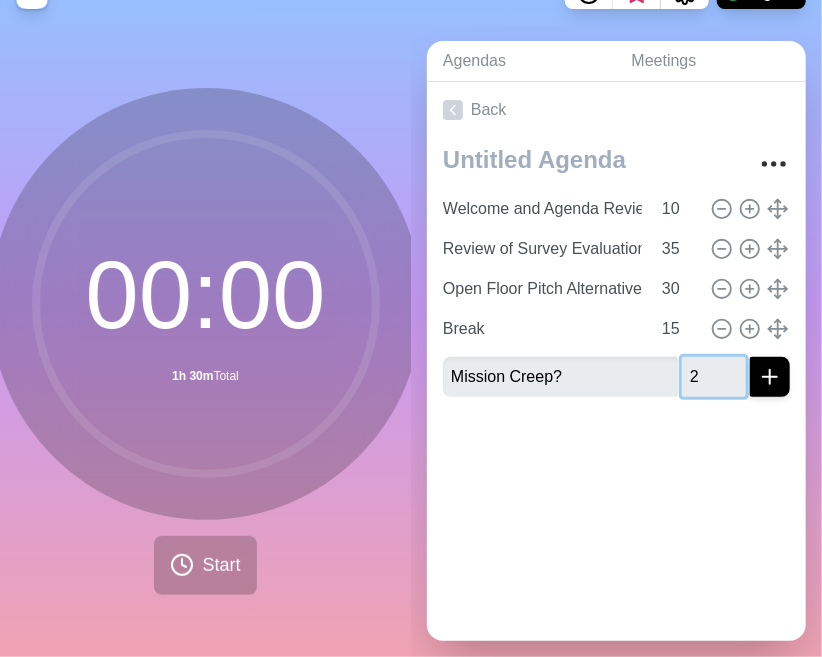 click on "2" at bounding box center (714, 377) 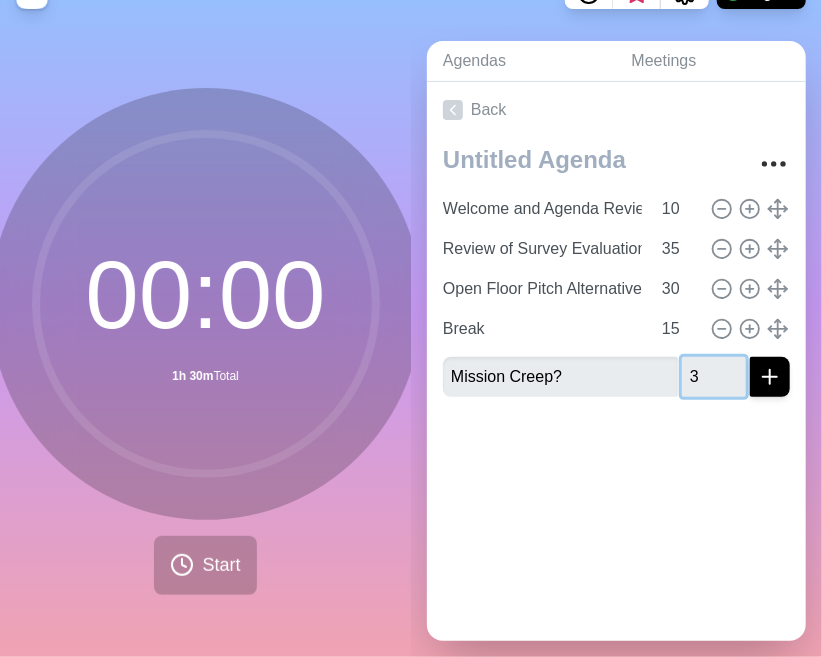 click on "3" at bounding box center (714, 377) 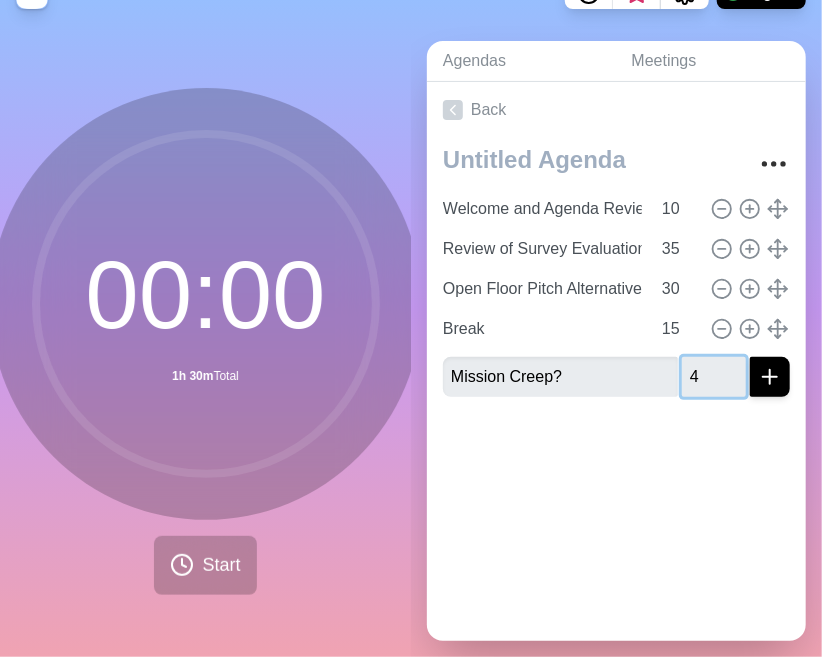 click on "4" at bounding box center (714, 377) 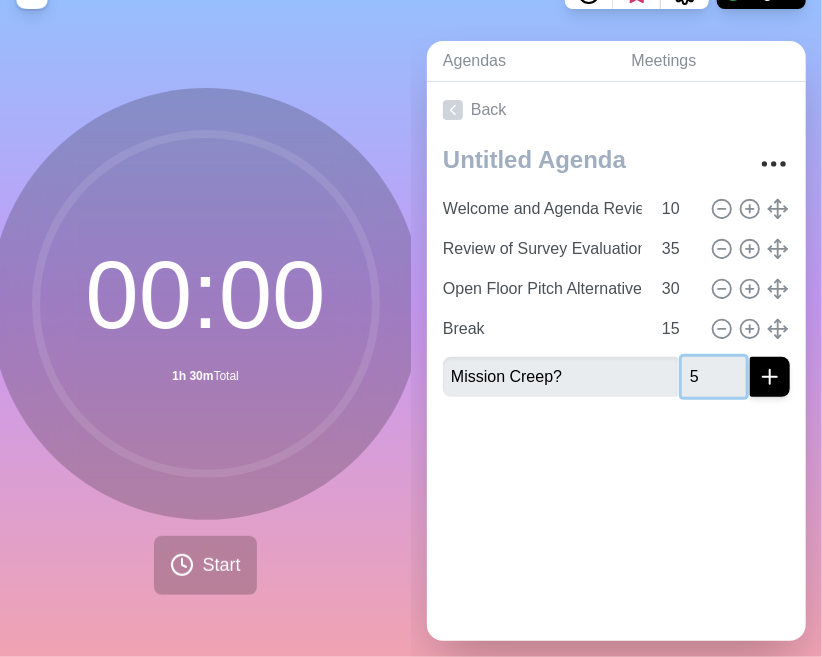 click on "5" at bounding box center [714, 377] 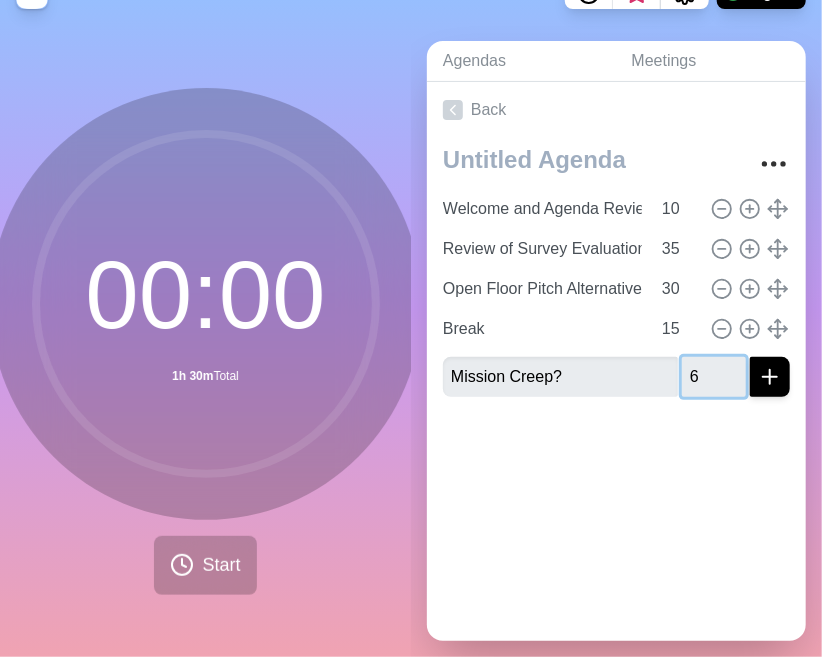 click on "6" at bounding box center (714, 377) 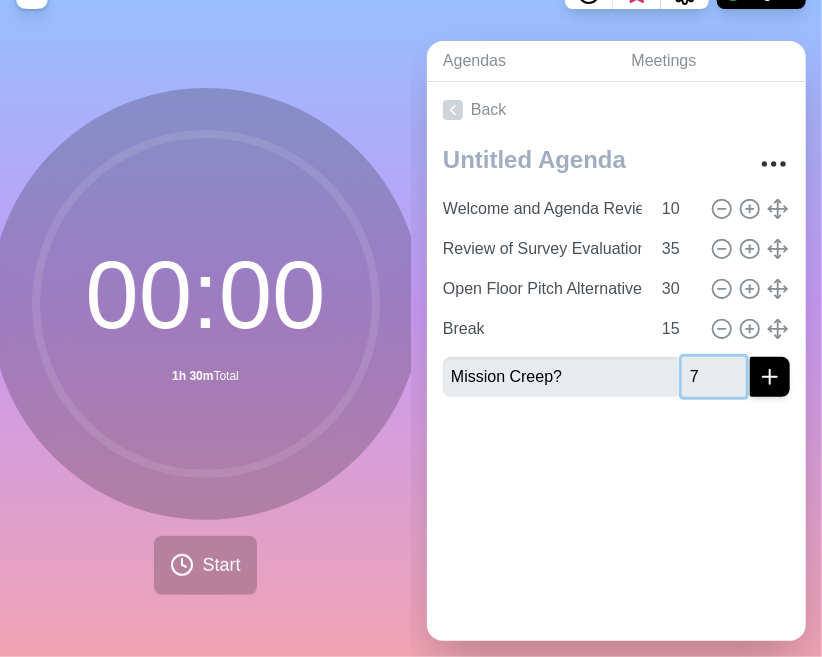 click on "7" at bounding box center [714, 377] 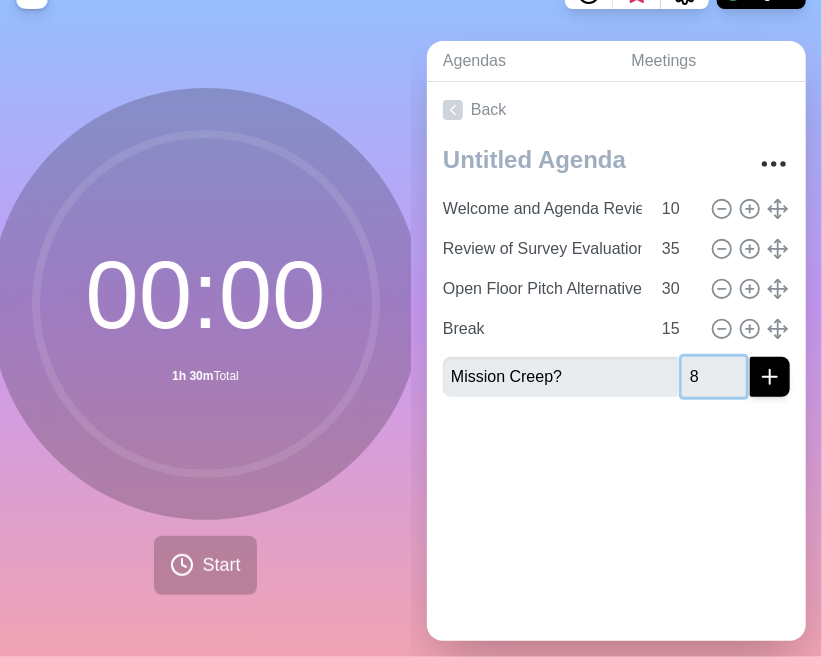 click on "8" at bounding box center [714, 377] 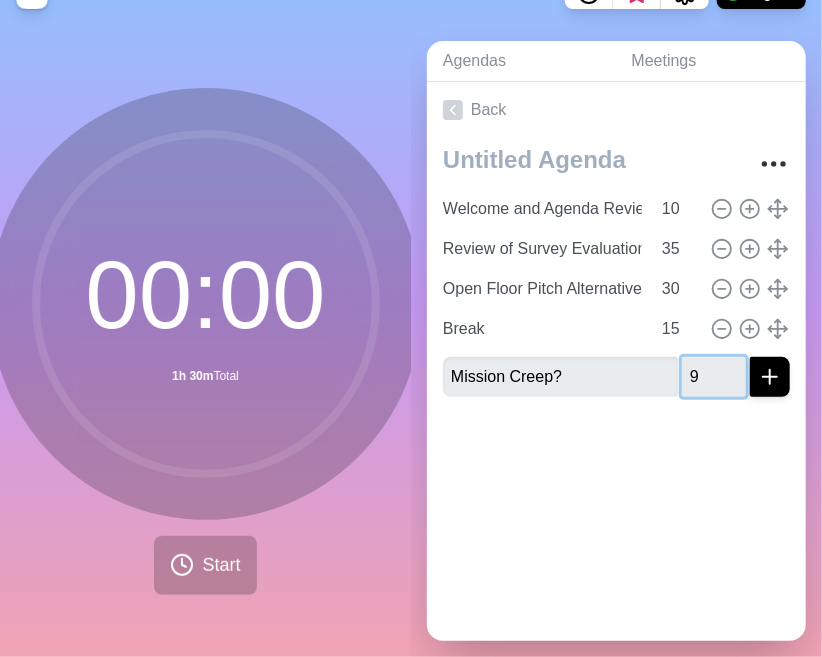 click on "9" at bounding box center [714, 377] 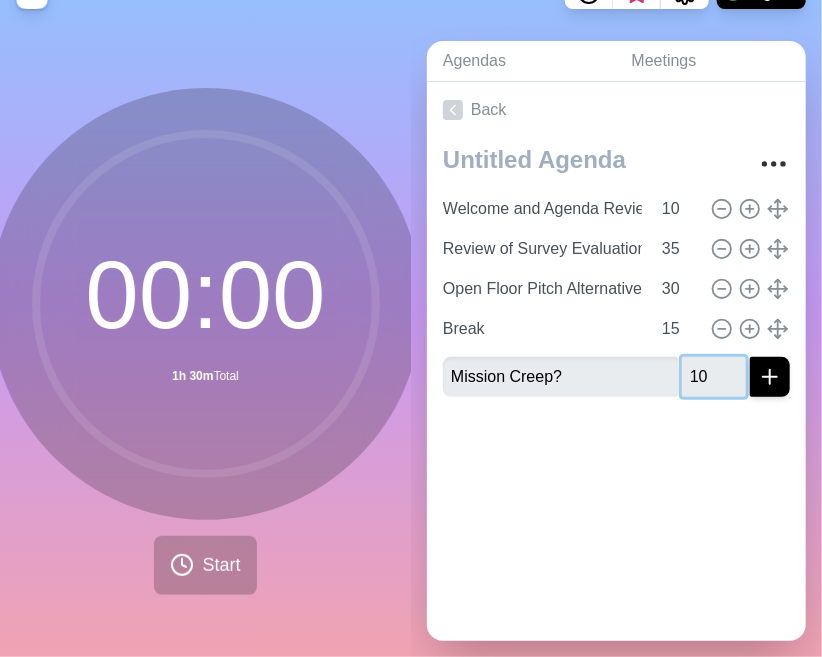 click on "10" at bounding box center [714, 377] 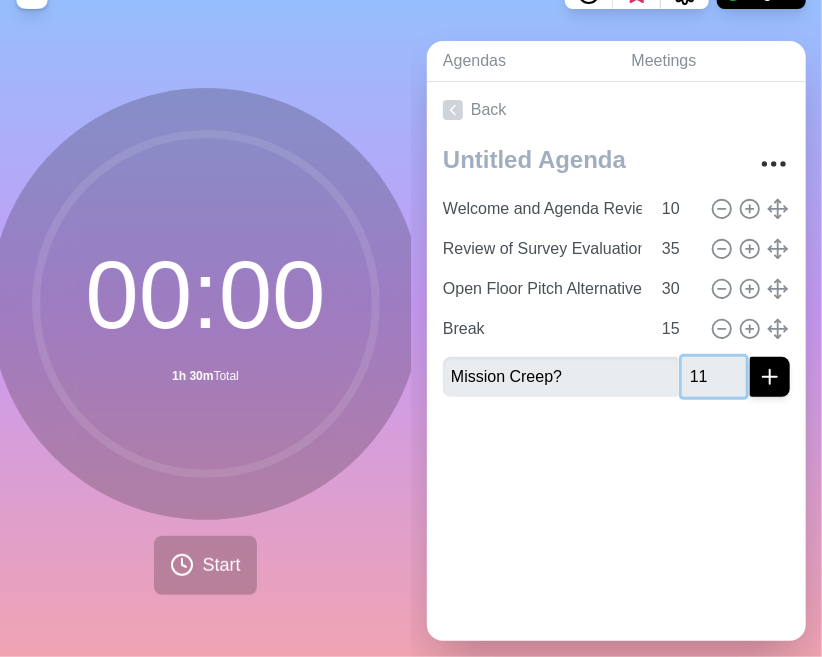 click on "11" at bounding box center (714, 377) 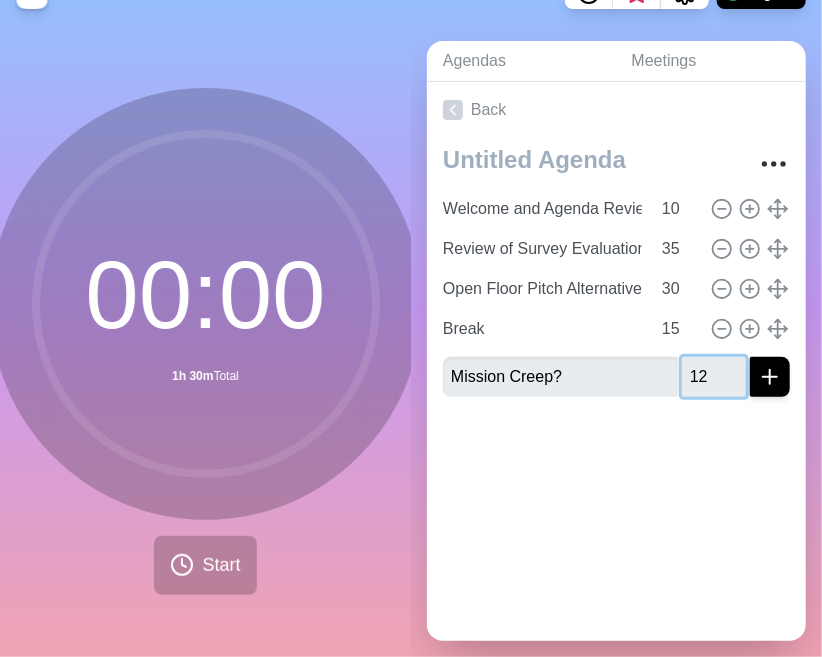 click on "12" at bounding box center (714, 377) 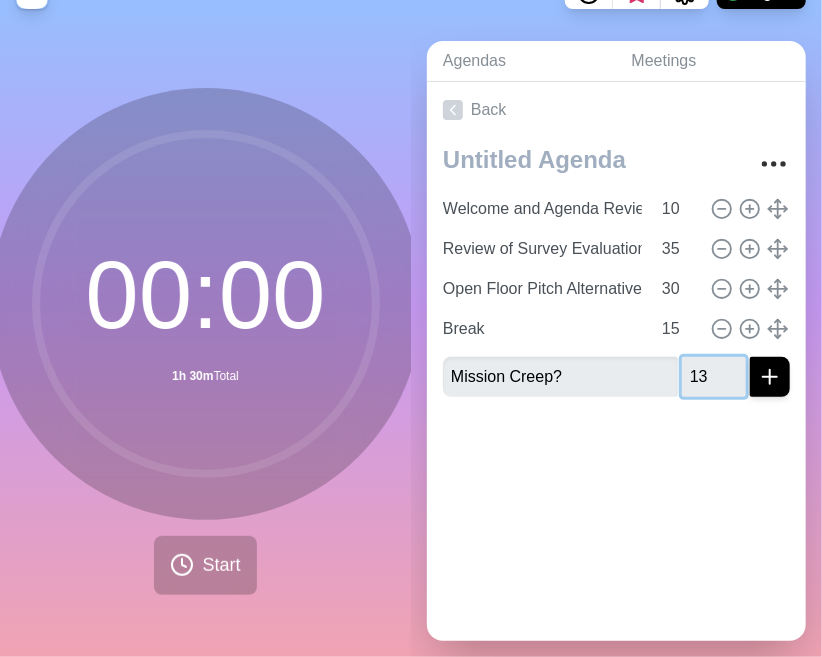 click on "13" at bounding box center (714, 377) 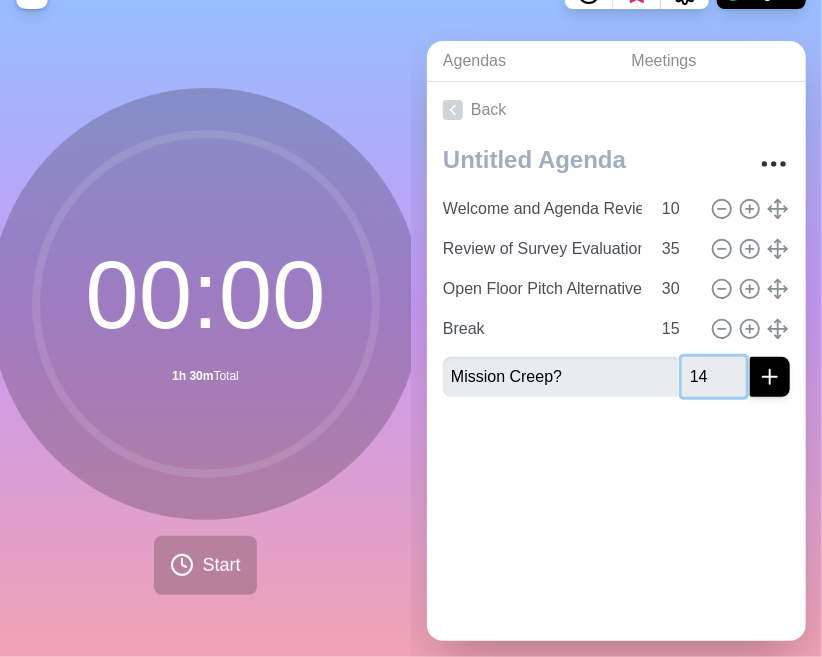 click on "14" at bounding box center (714, 377) 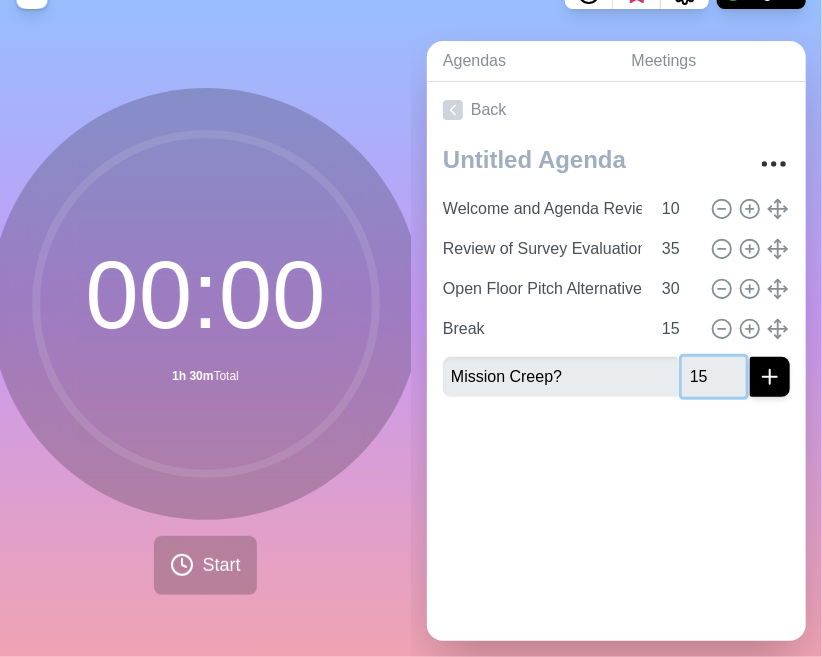 click on "15" at bounding box center (714, 377) 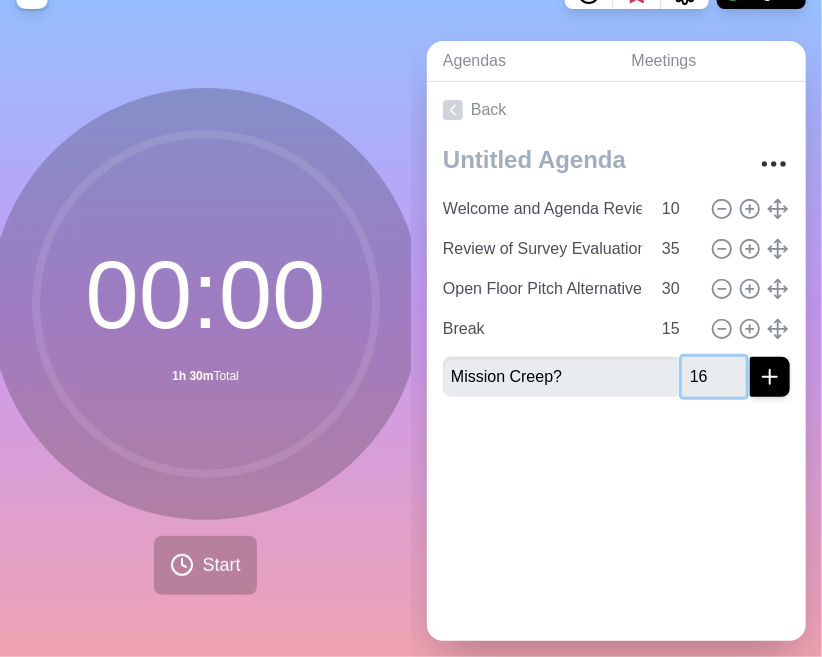 click on "16" at bounding box center [714, 377] 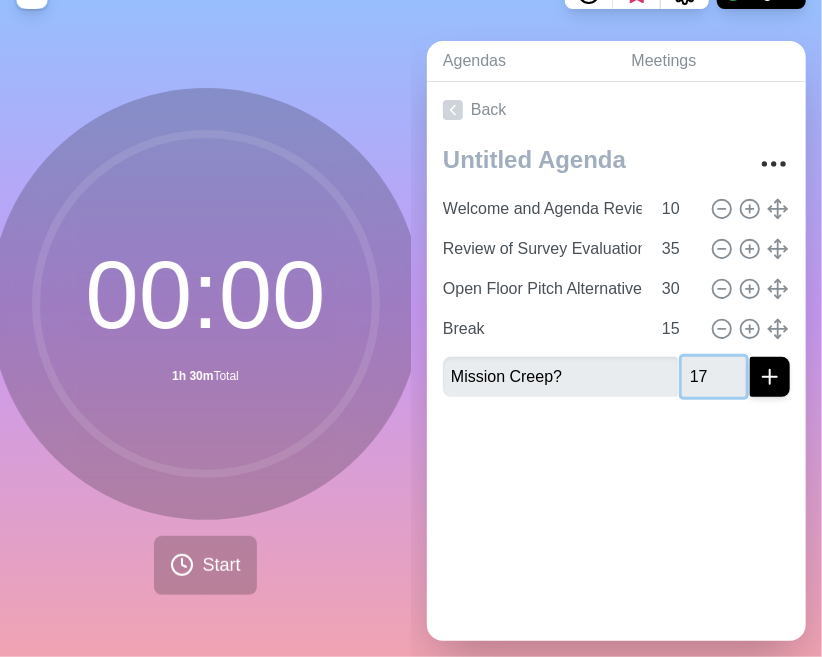 click on "17" at bounding box center (714, 377) 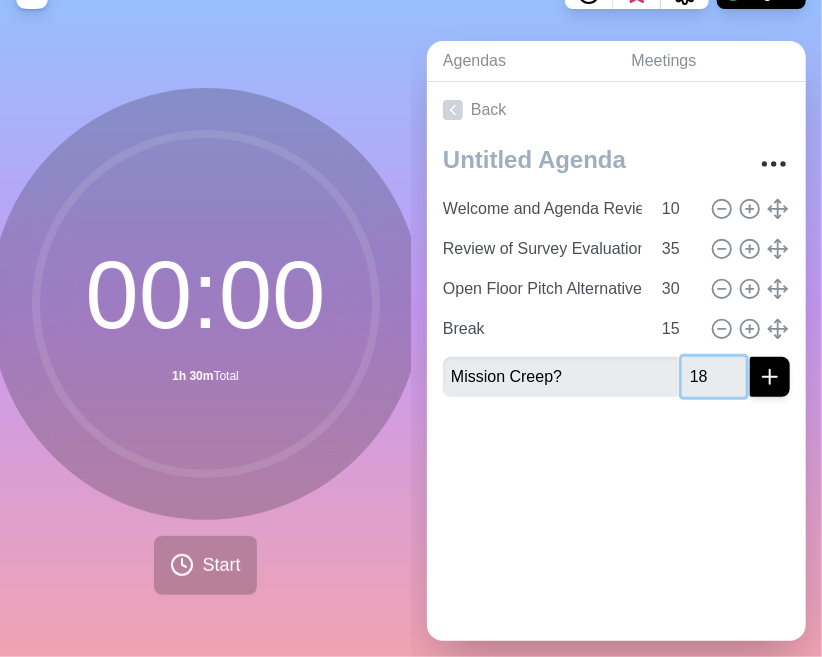 click on "18" at bounding box center (714, 377) 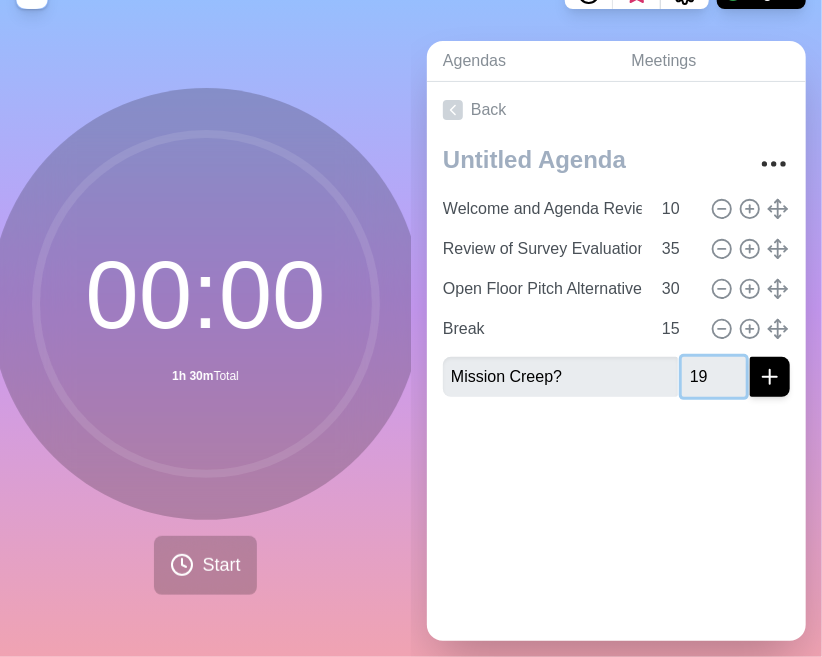 click on "19" at bounding box center (714, 377) 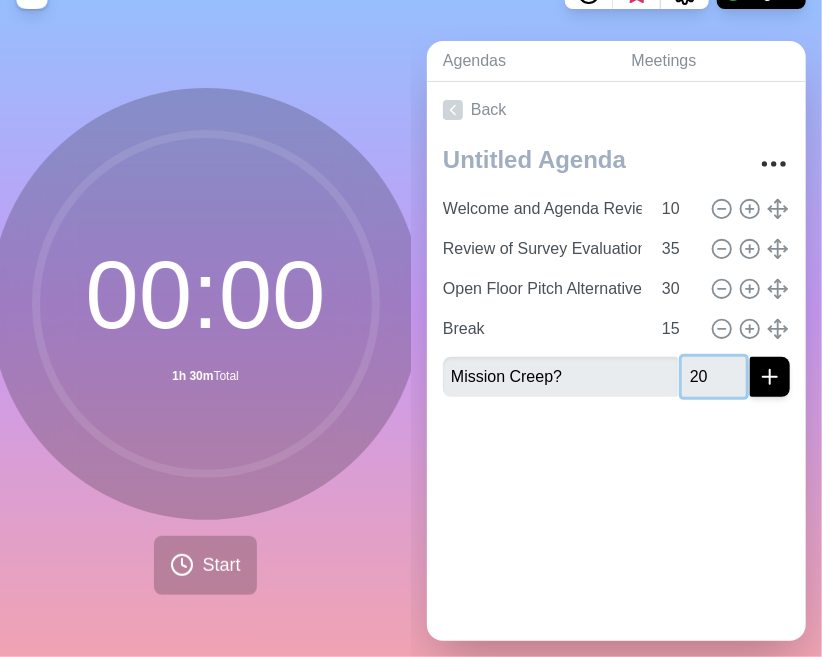 click on "20" at bounding box center (714, 377) 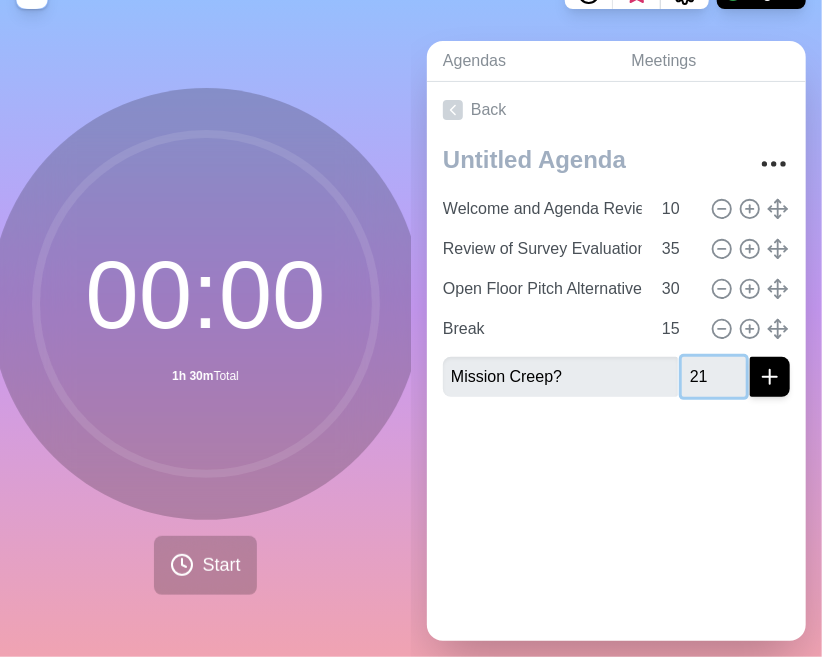 click on "21" at bounding box center (714, 377) 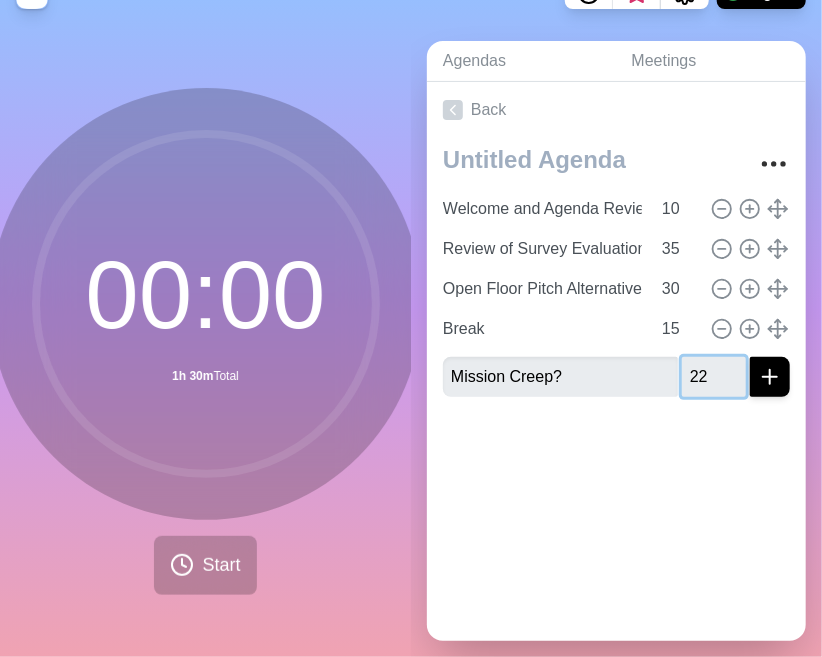 click on "22" at bounding box center [714, 377] 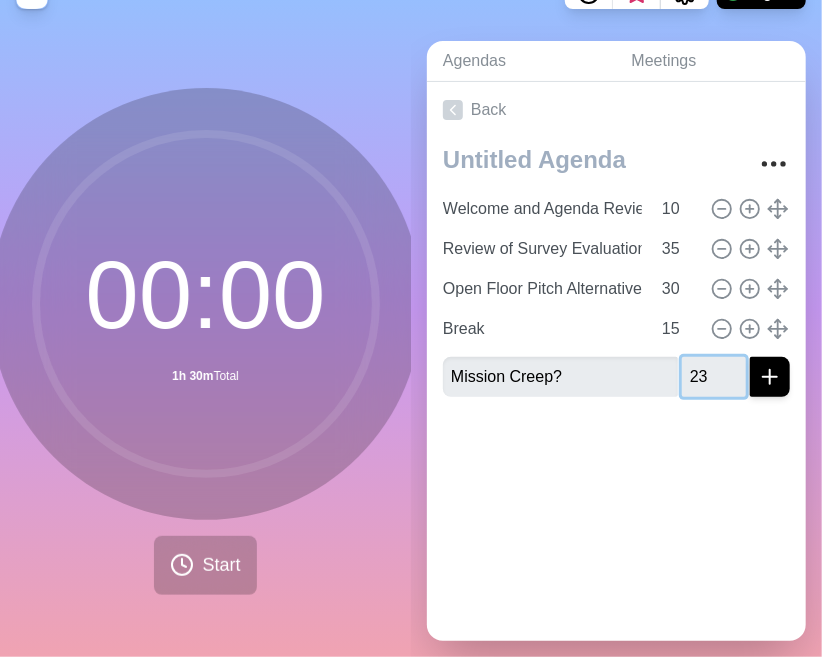 click on "23" at bounding box center [714, 377] 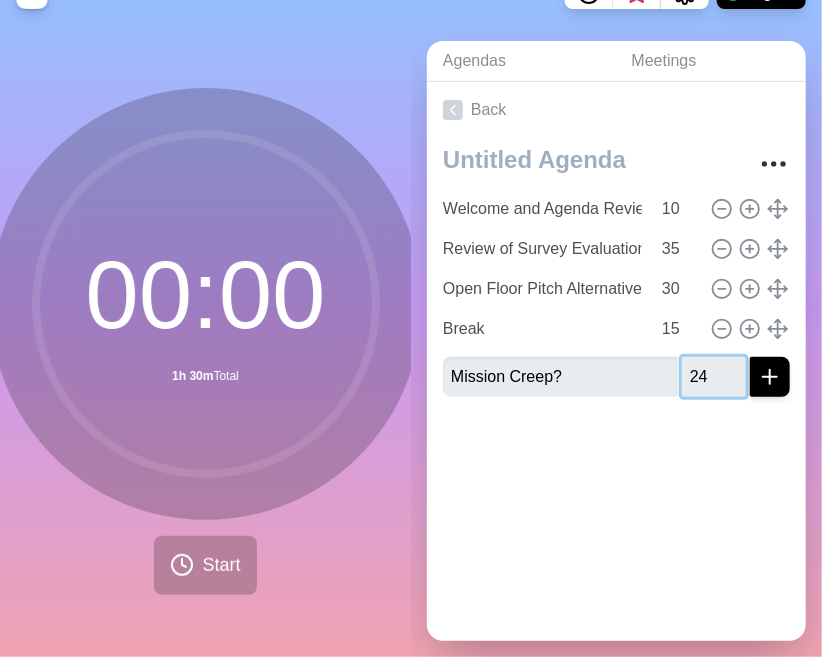 click on "24" at bounding box center (714, 377) 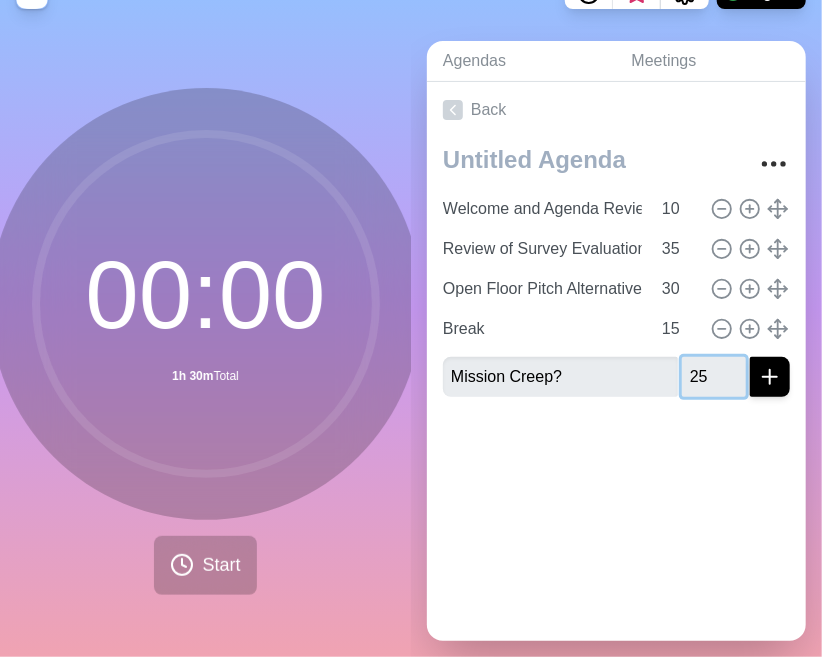 click on "25" at bounding box center (714, 377) 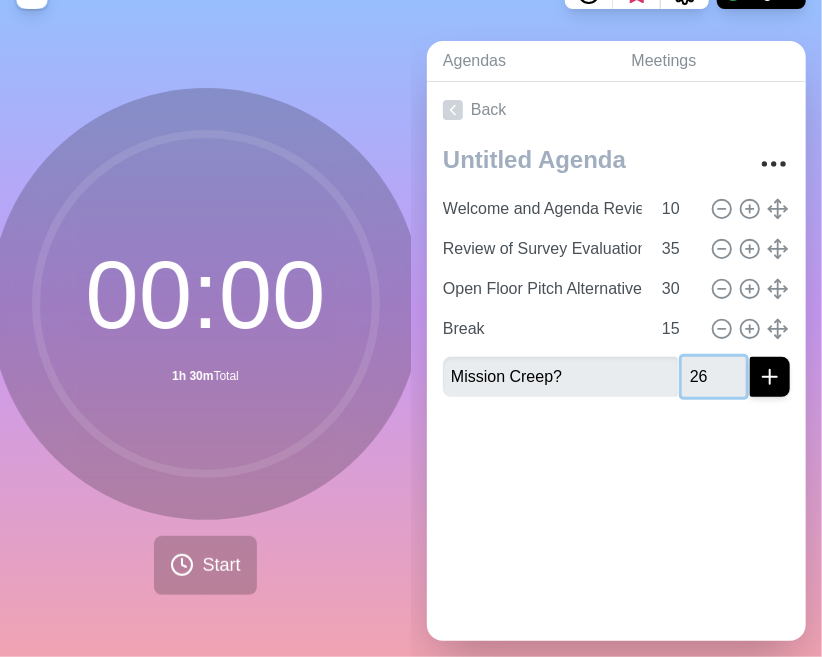 click on "26" at bounding box center (714, 377) 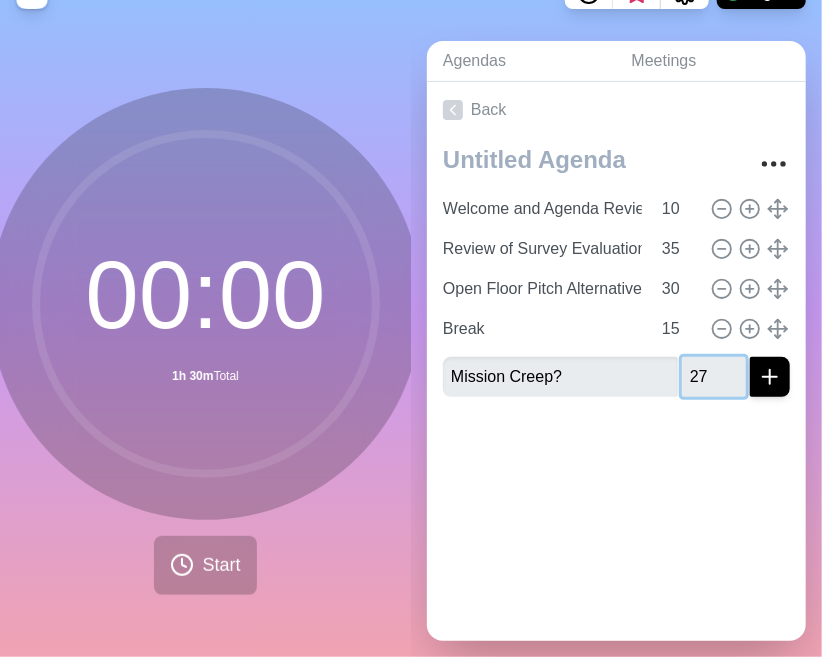 click on "27" at bounding box center (714, 377) 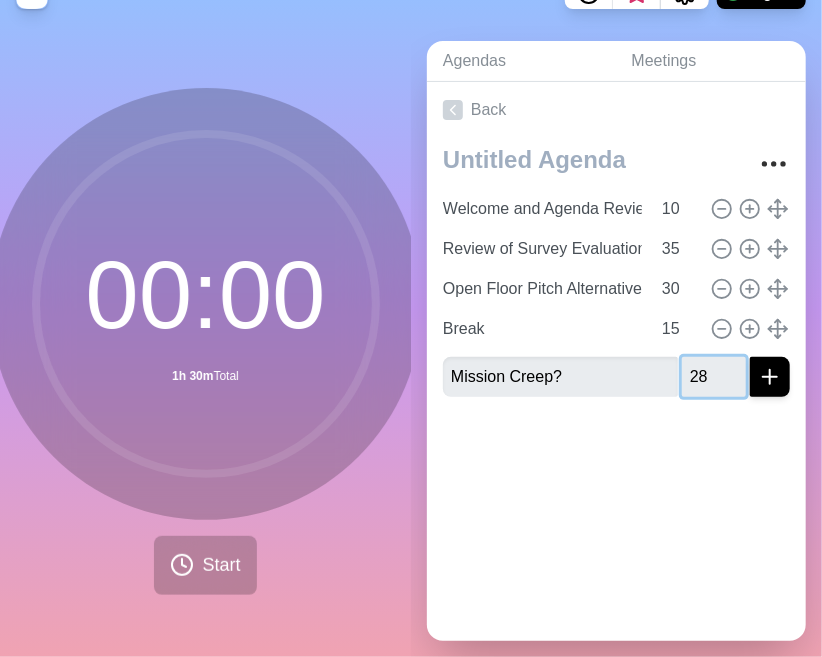 click on "28" at bounding box center (714, 377) 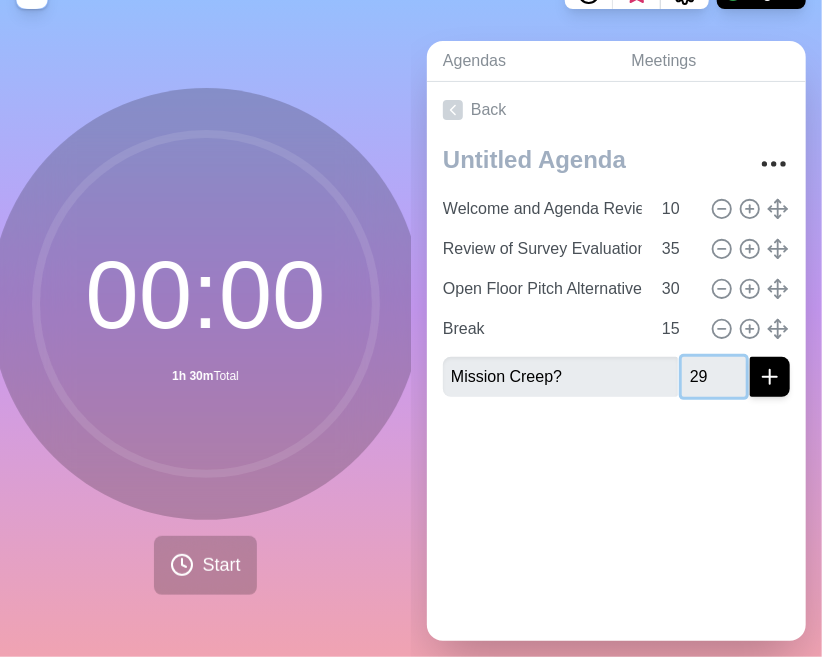 click on "29" at bounding box center [714, 377] 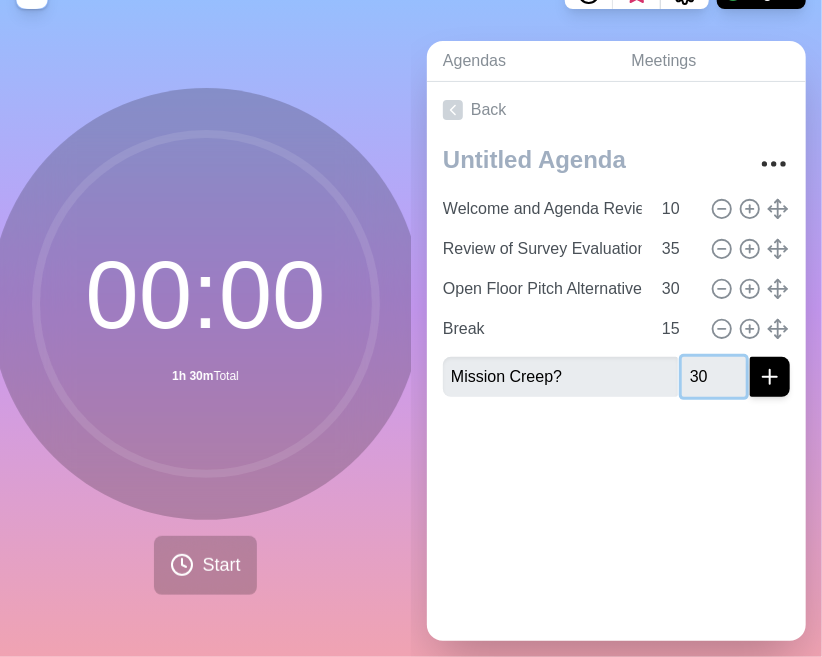type on "30" 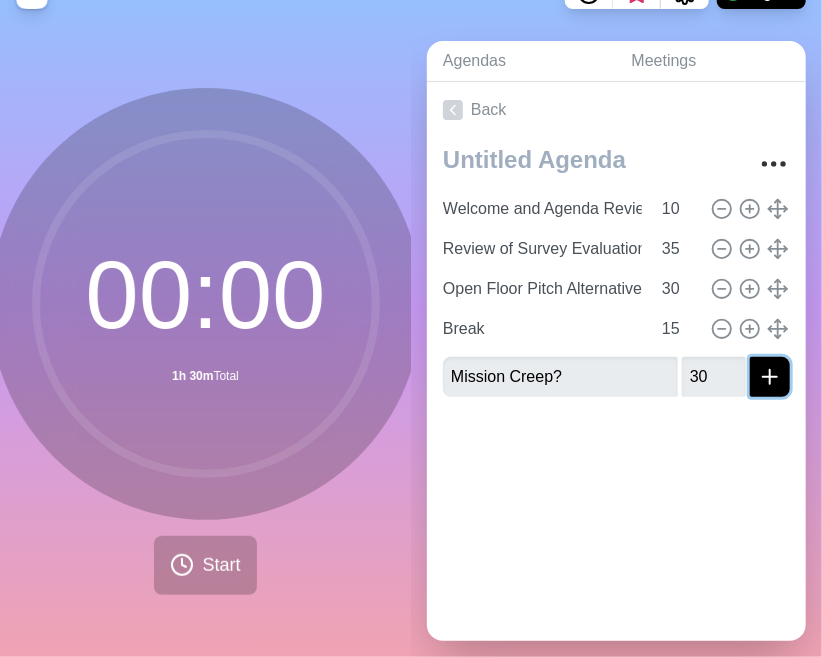 click 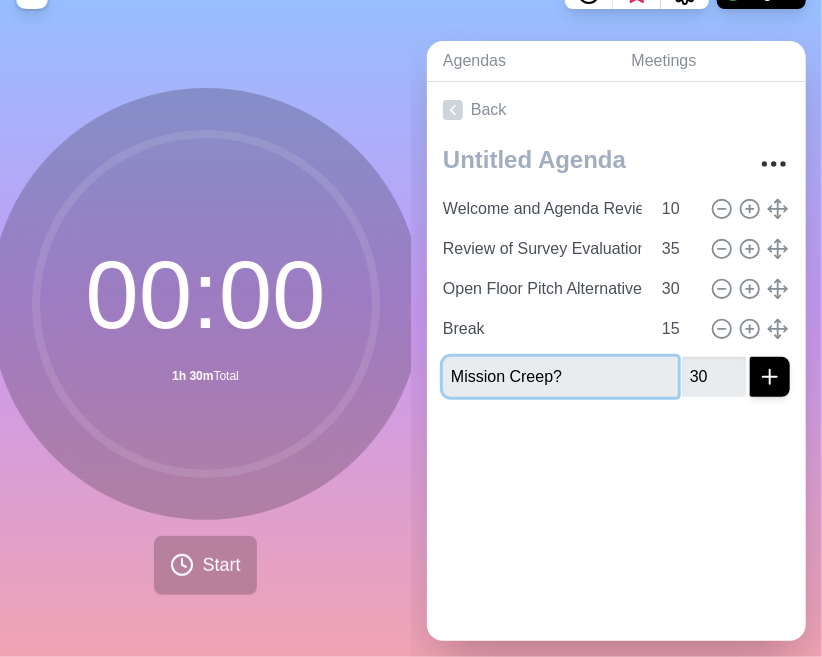 type 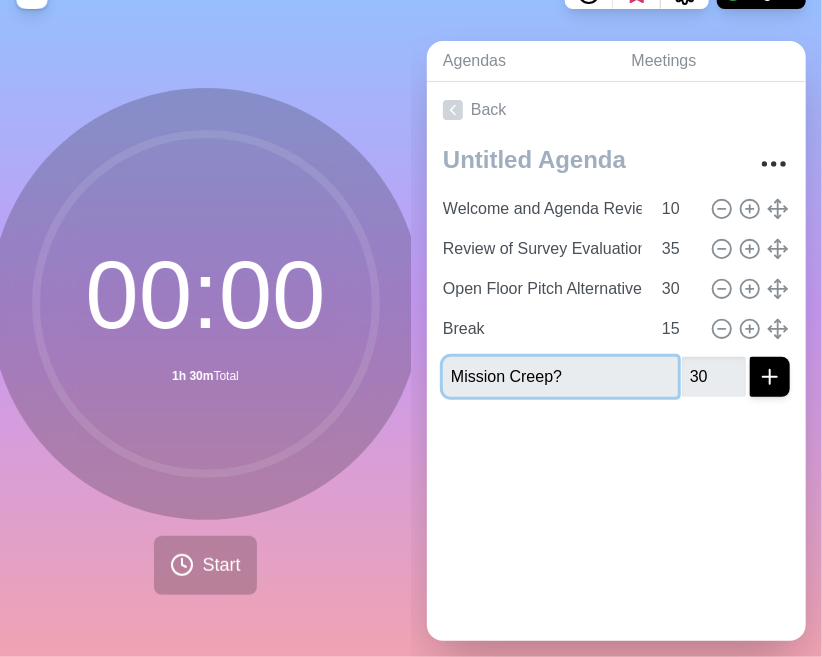 type 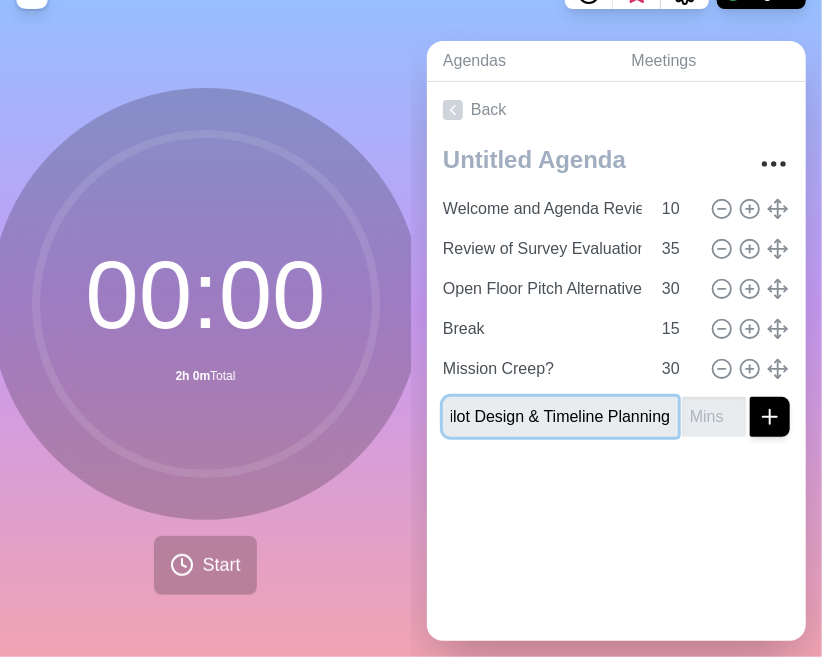 scroll, scrollTop: 0, scrollLeft: 22, axis: horizontal 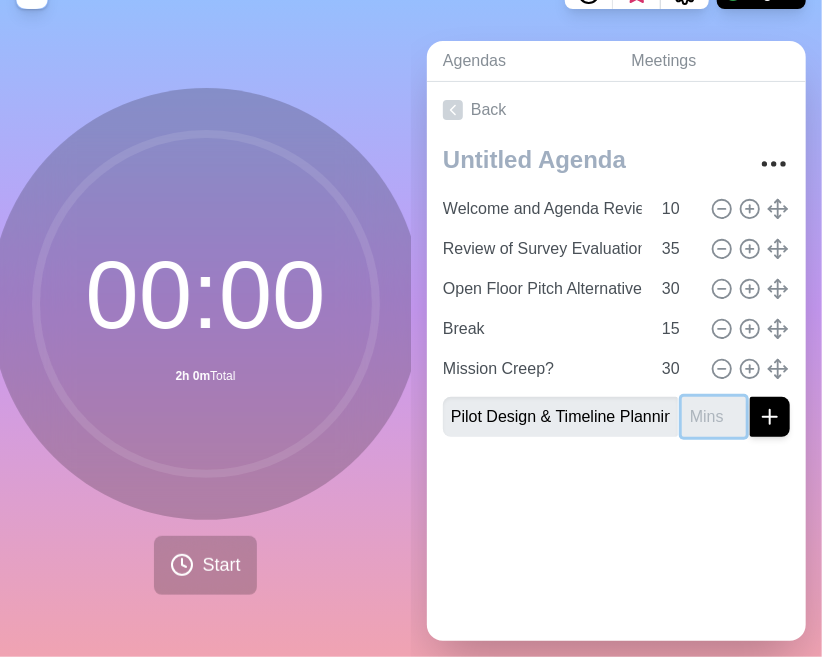 click at bounding box center [714, 417] 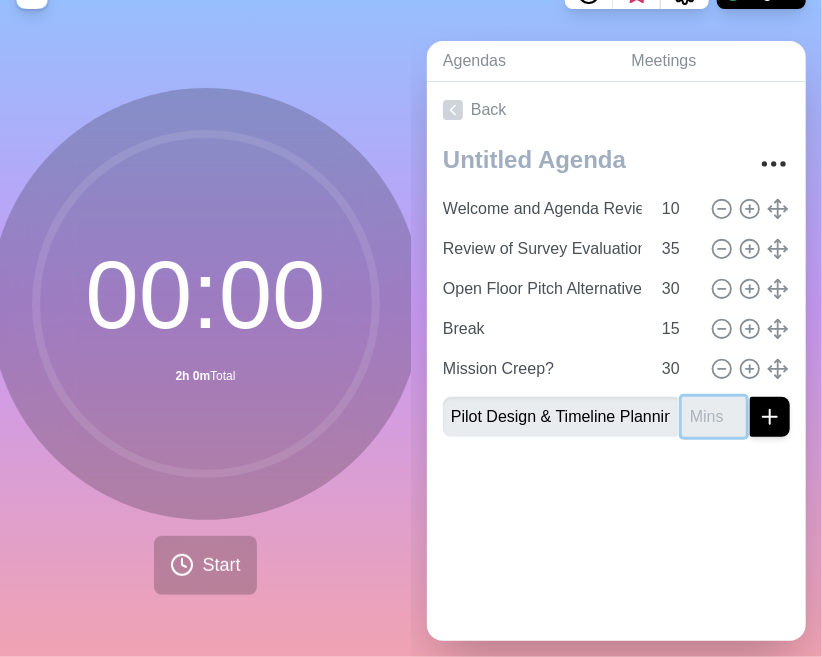 click at bounding box center (714, 417) 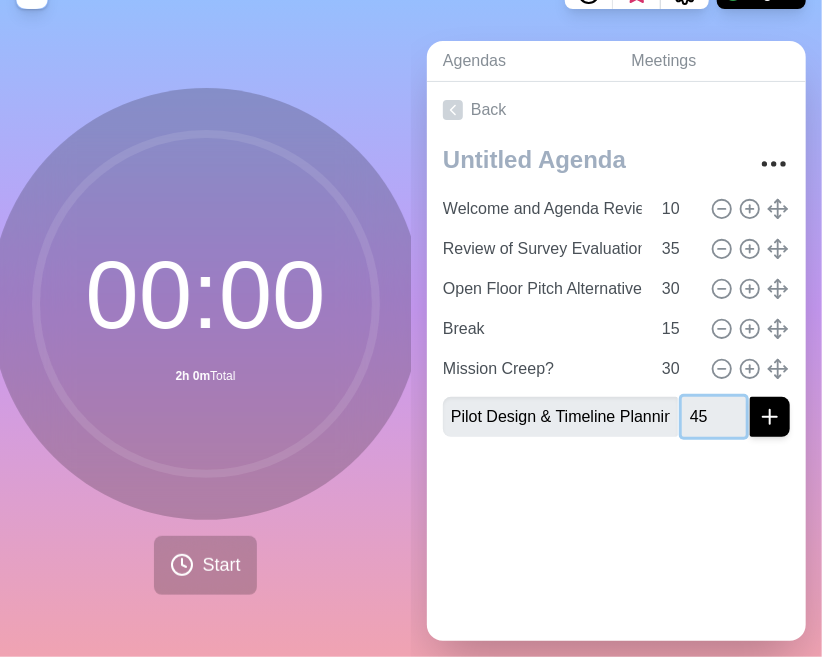 type on "45" 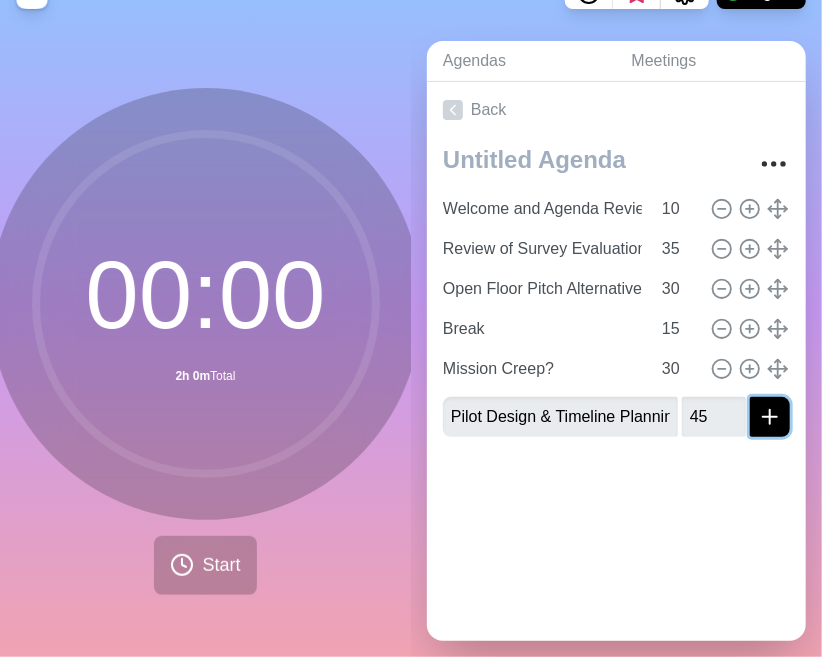 click 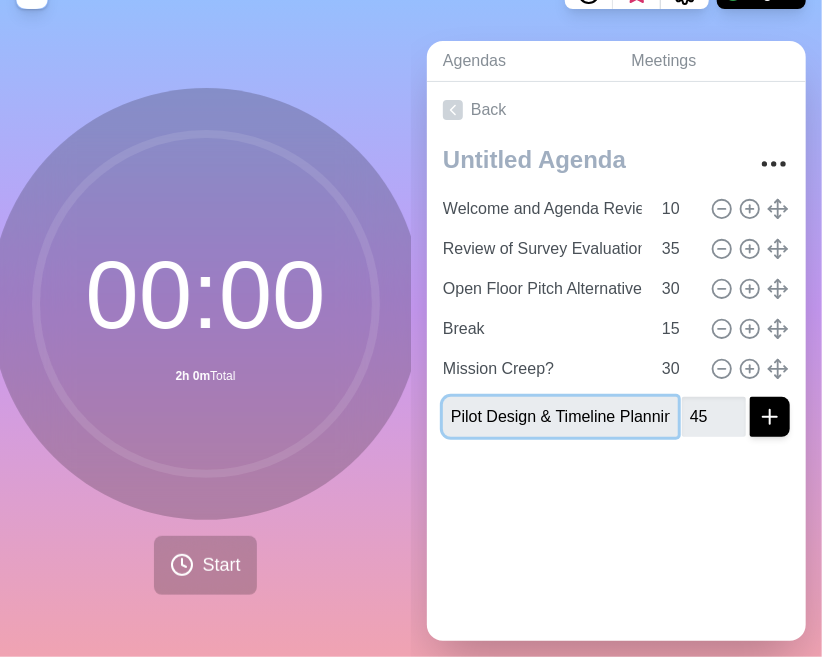 type 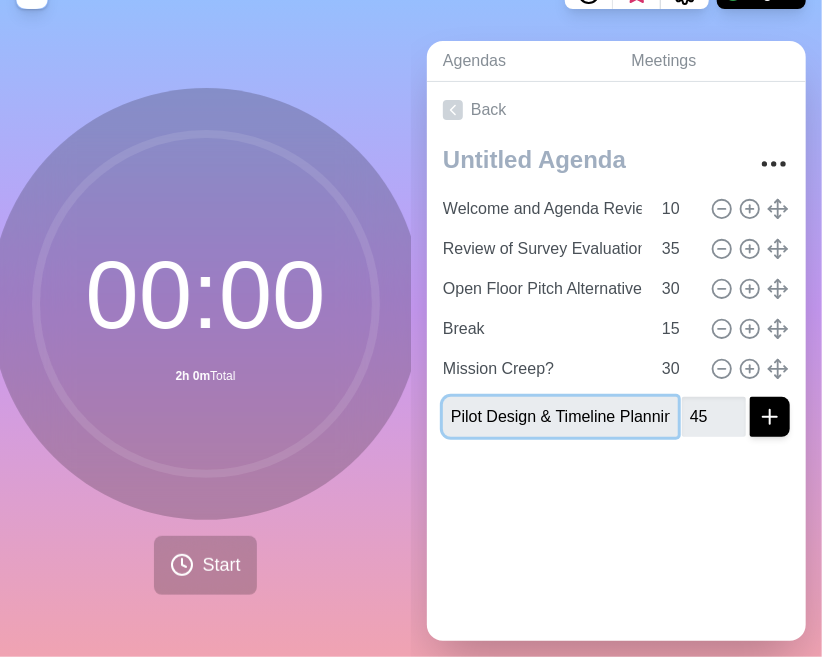 type 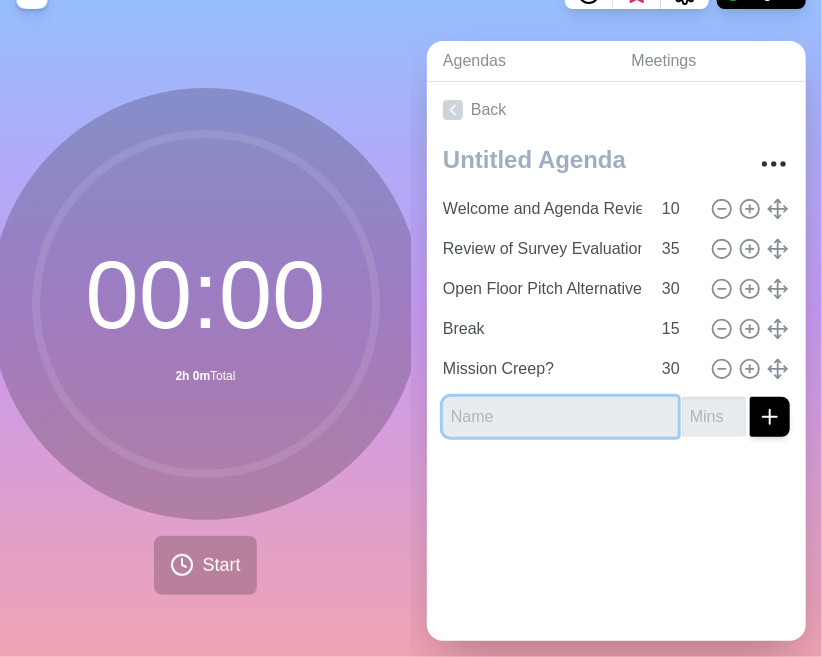 scroll, scrollTop: 0, scrollLeft: 0, axis: both 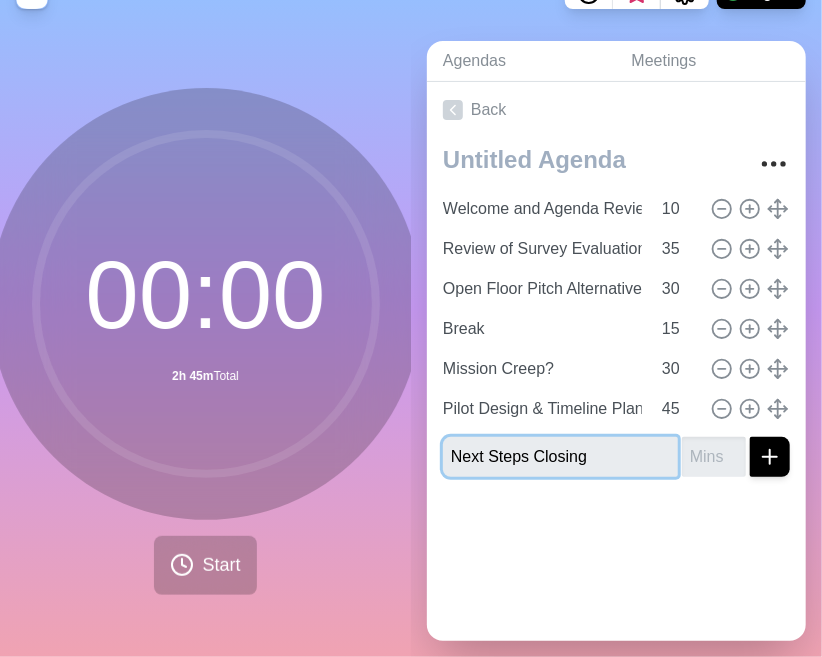 type on "Next Steps Closing" 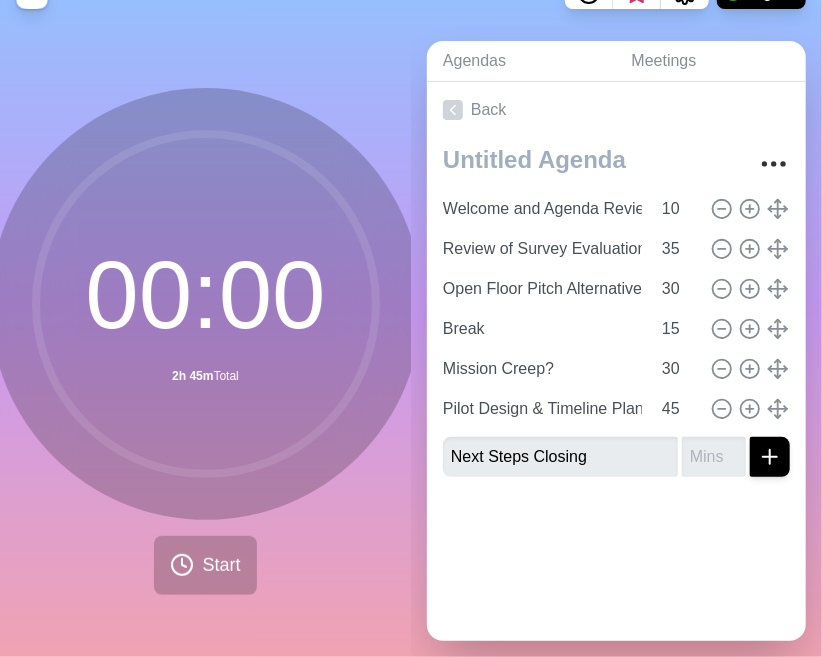 click 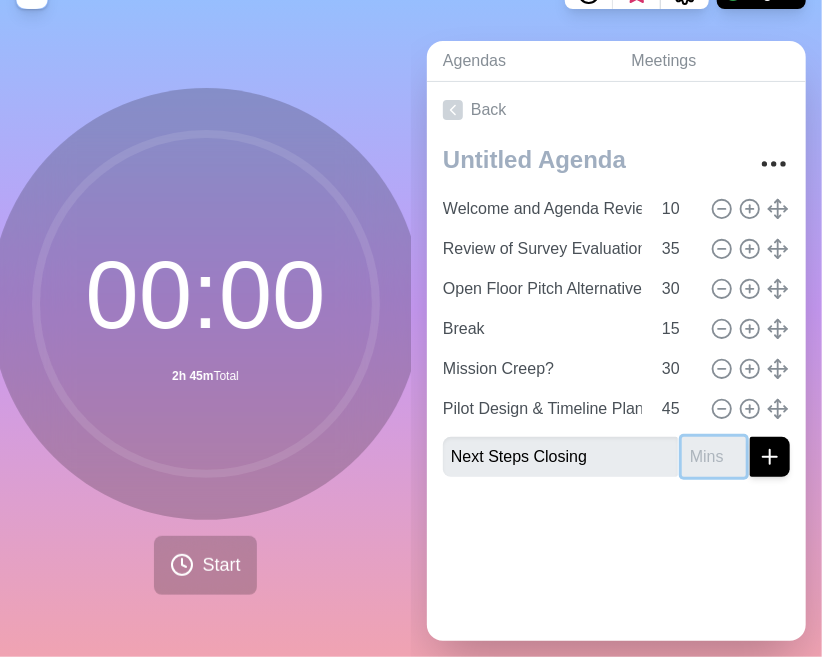 click at bounding box center (714, 457) 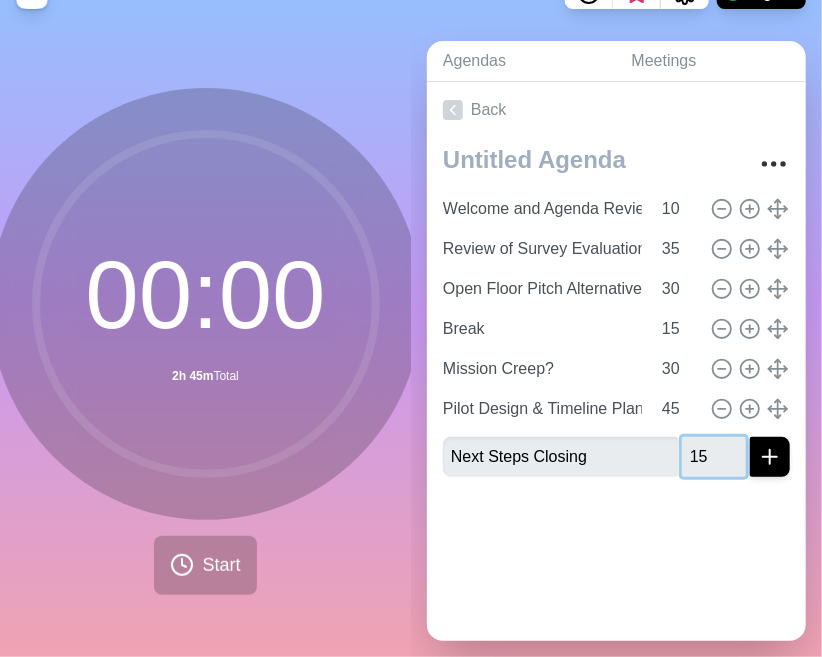 type on "15" 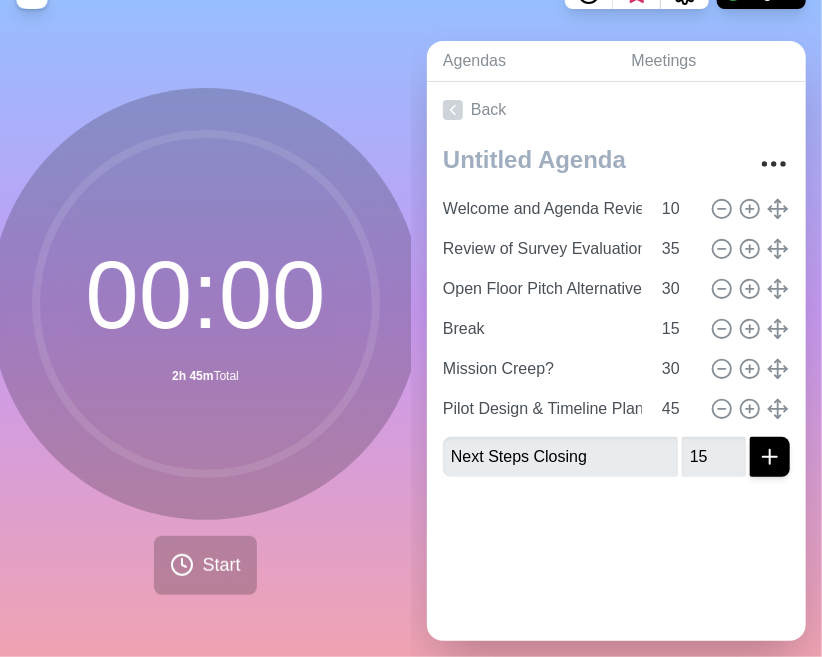 click 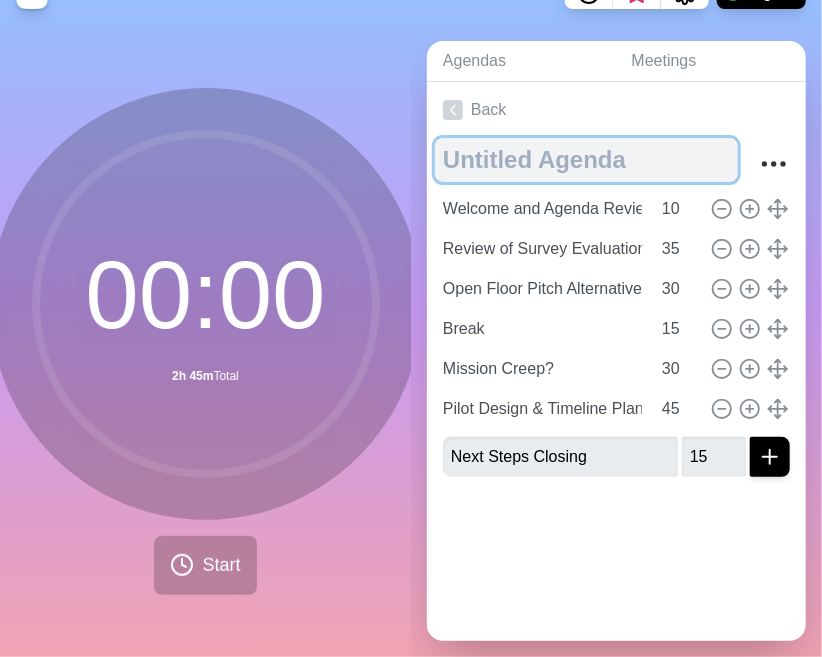 click at bounding box center [586, 160] 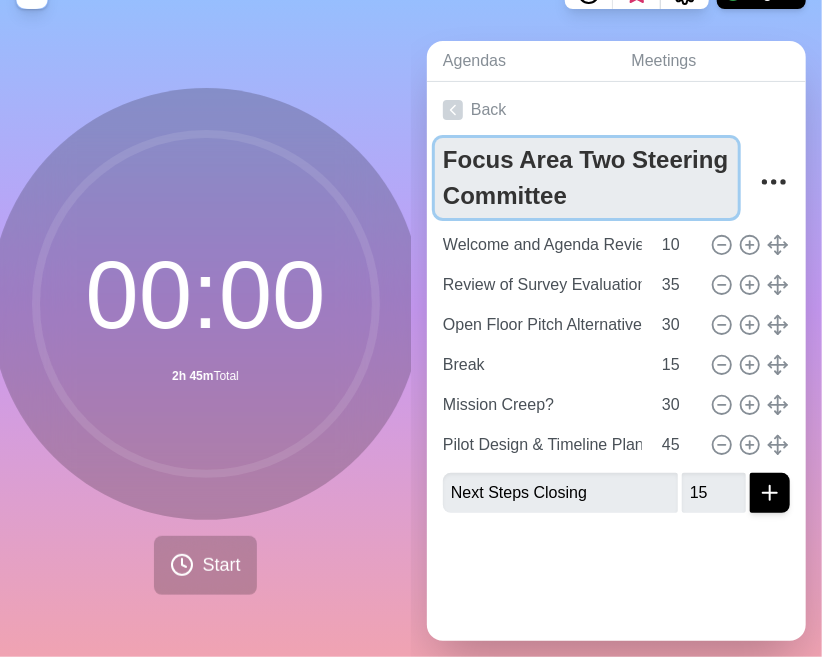 type on "Focus Area Two Steering Committee" 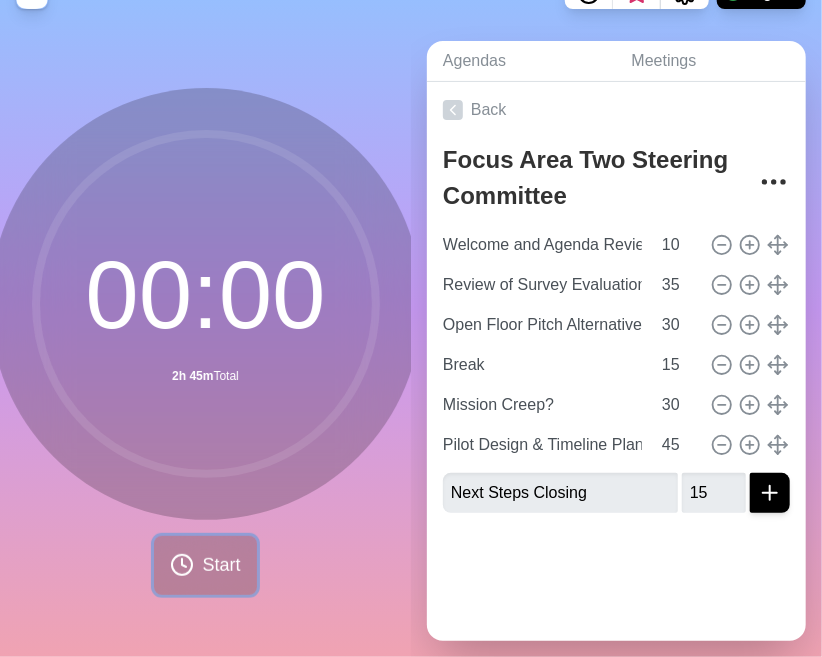 click on "Start" at bounding box center [221, 565] 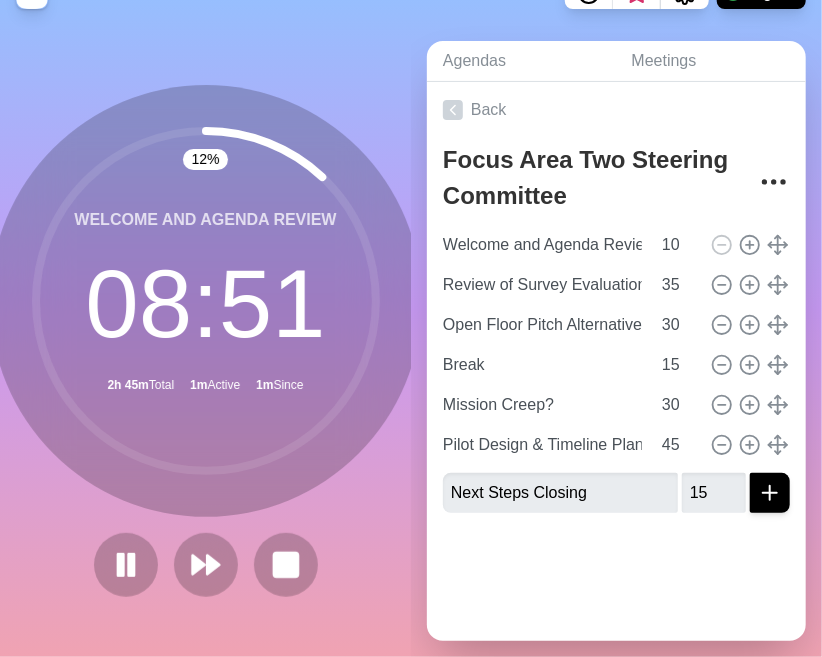 drag, startPoint x: 312, startPoint y: 103, endPoint x: 302, endPoint y: 81, distance: 24.166092 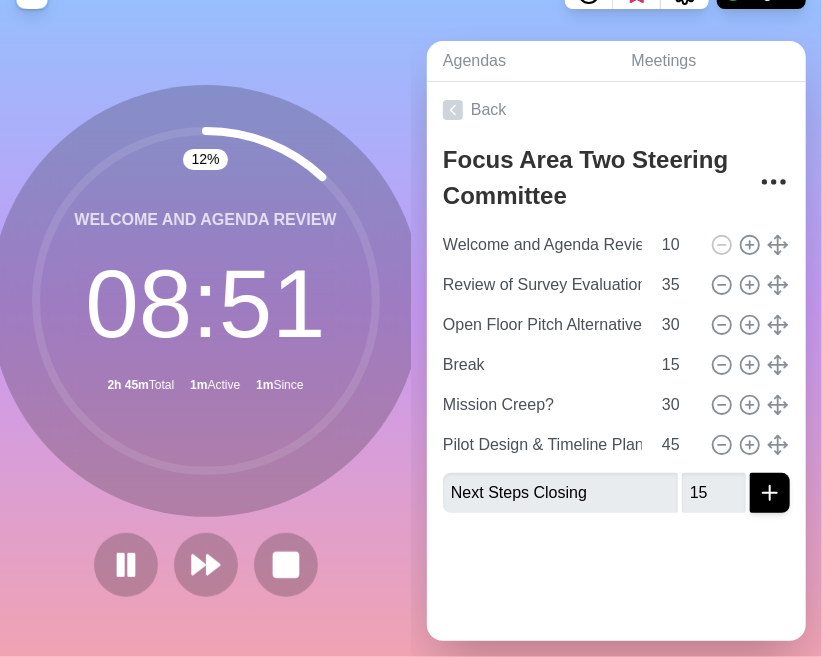 click on "12 %   Welcome and Agenda Review     08 : 51   2h 45m
Total   1m
Active   1m
Since" at bounding box center (206, 301) 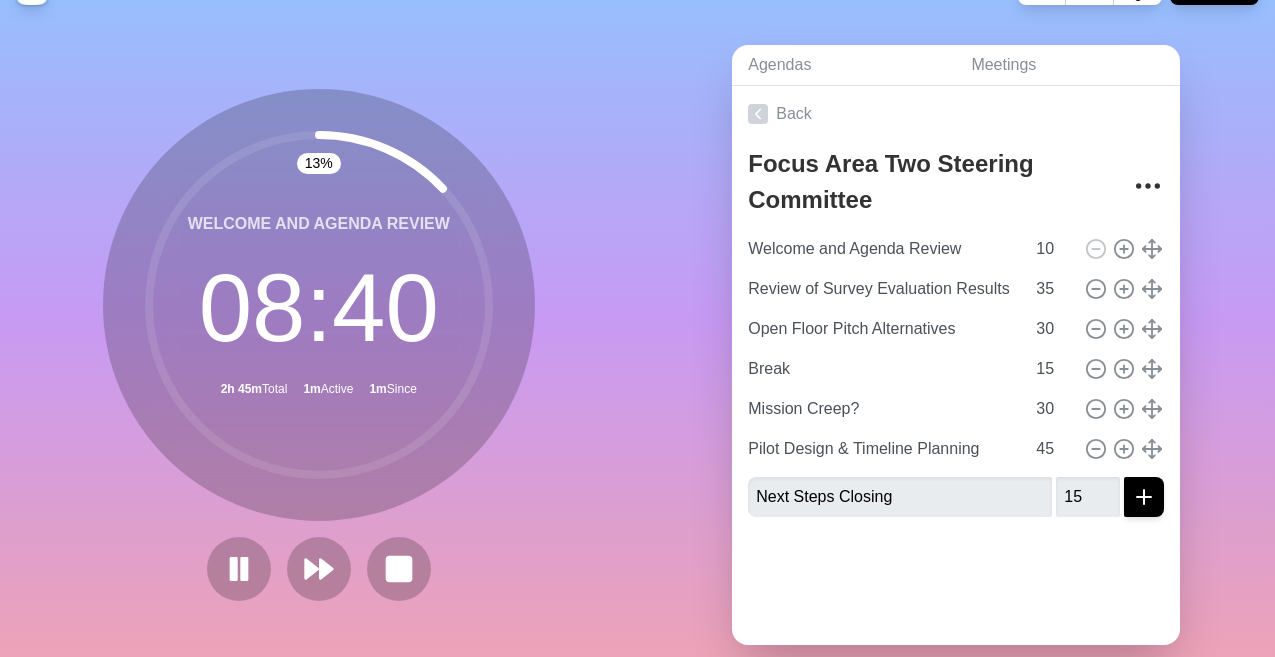 scroll, scrollTop: 0, scrollLeft: 0, axis: both 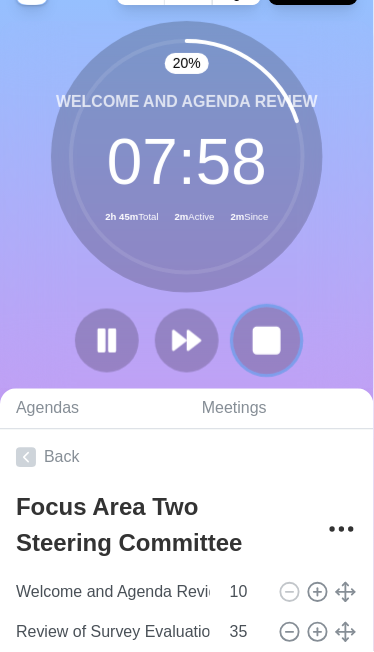 click 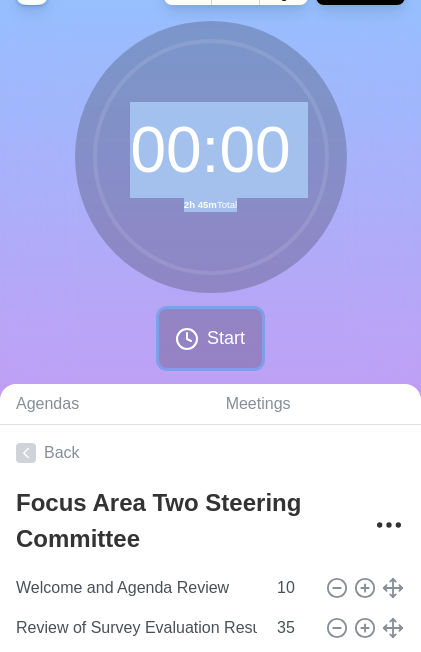 click on "Start" at bounding box center [226, 338] 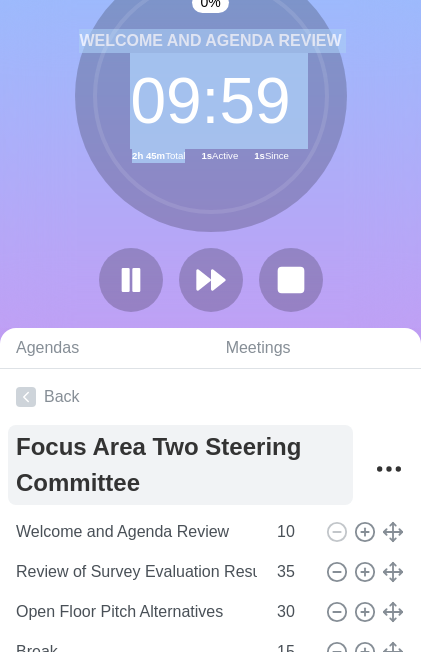 scroll, scrollTop: 110, scrollLeft: 0, axis: vertical 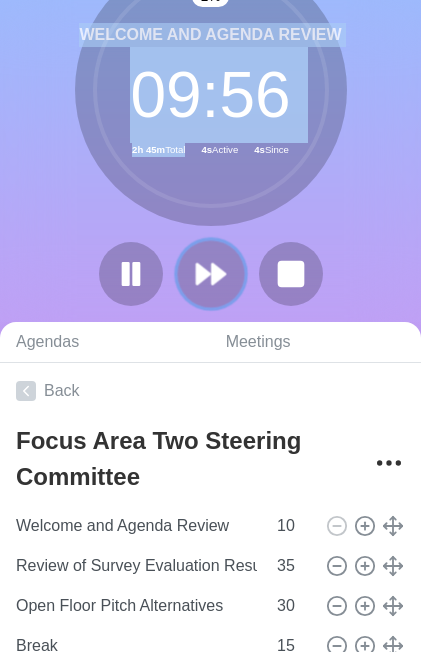 click 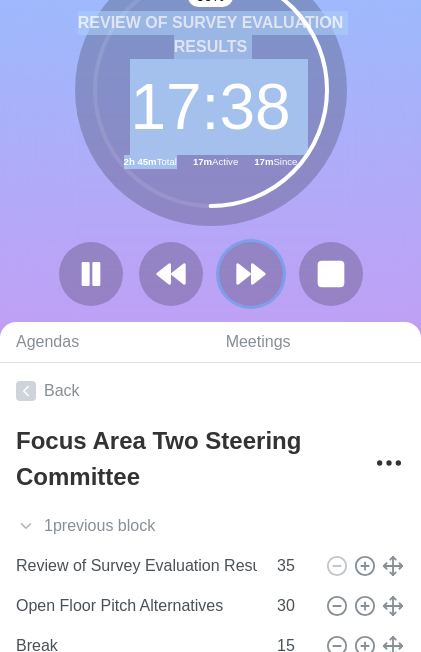 type 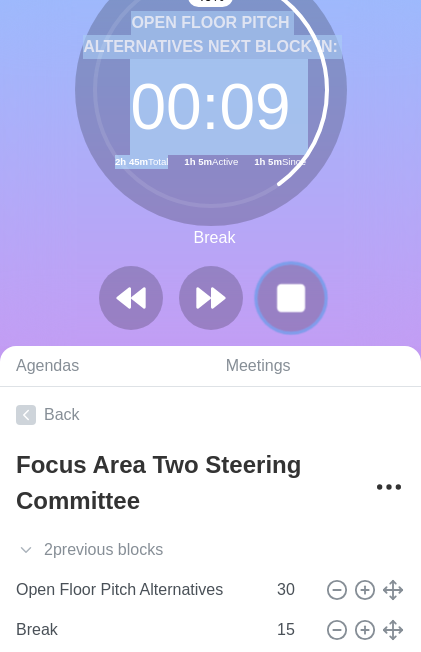 click 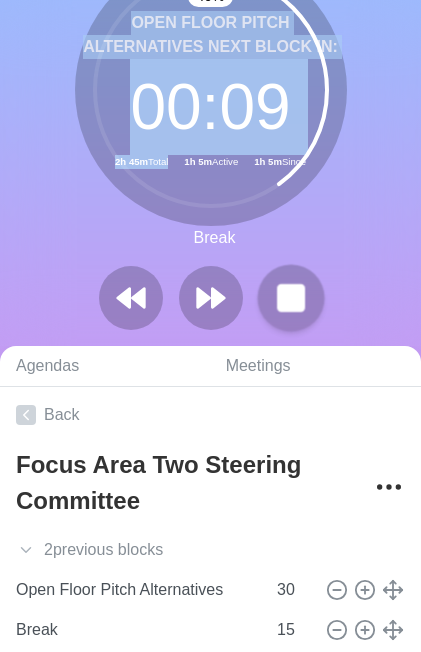 scroll, scrollTop: 134, scrollLeft: 0, axis: vertical 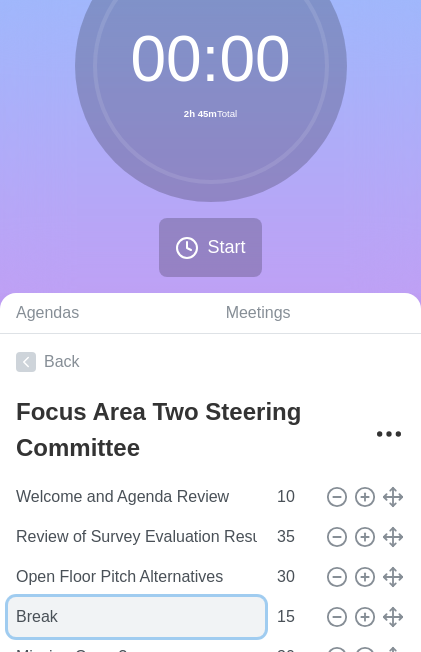 click on "Break" at bounding box center (136, 617) 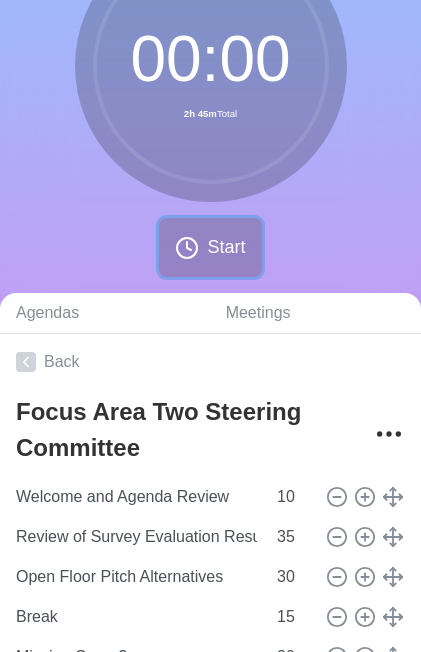 click on "Start" at bounding box center [210, 247] 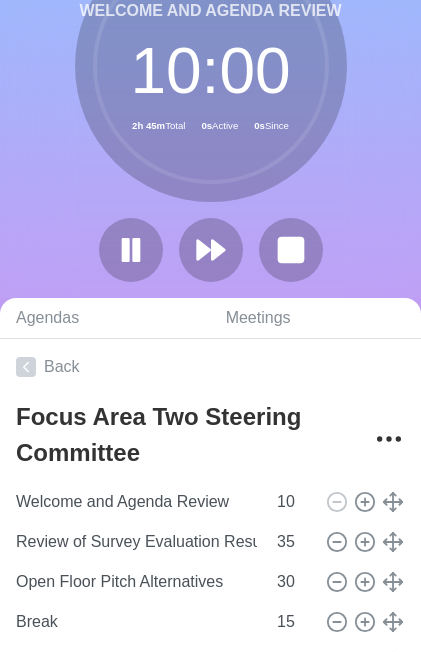 scroll, scrollTop: 146, scrollLeft: 0, axis: vertical 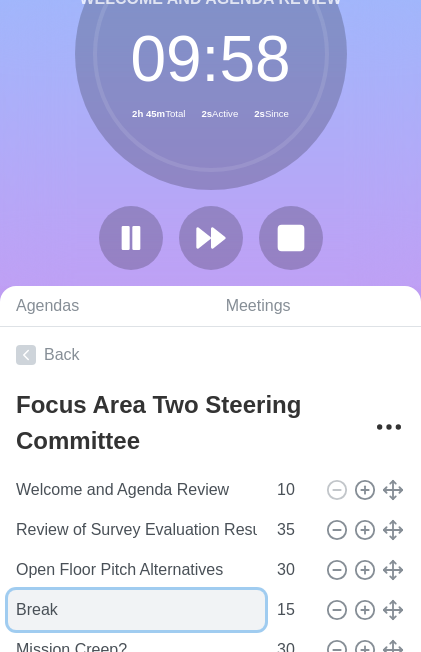 click on "Break" at bounding box center [136, 610] 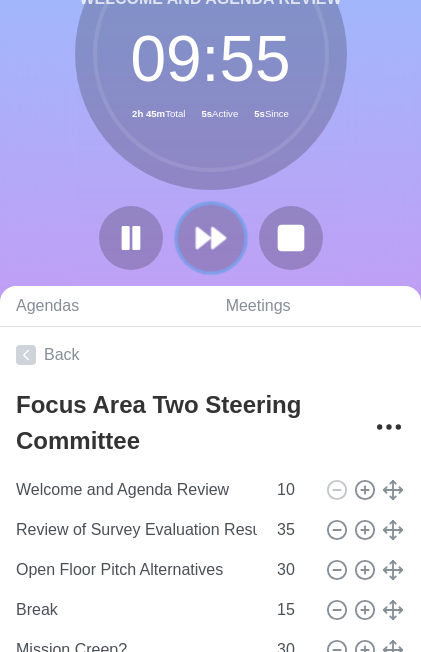 click 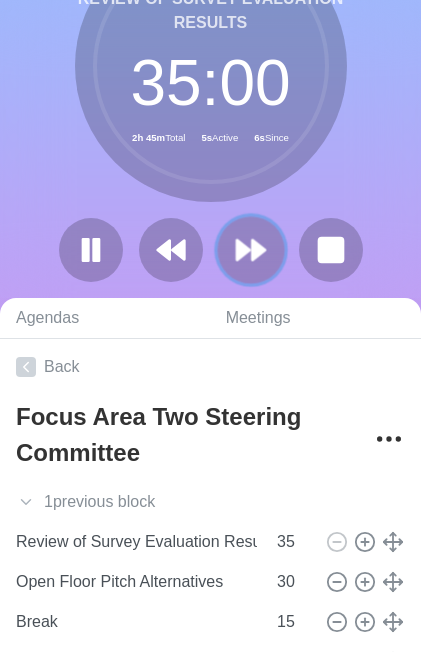 click at bounding box center [250, 249] 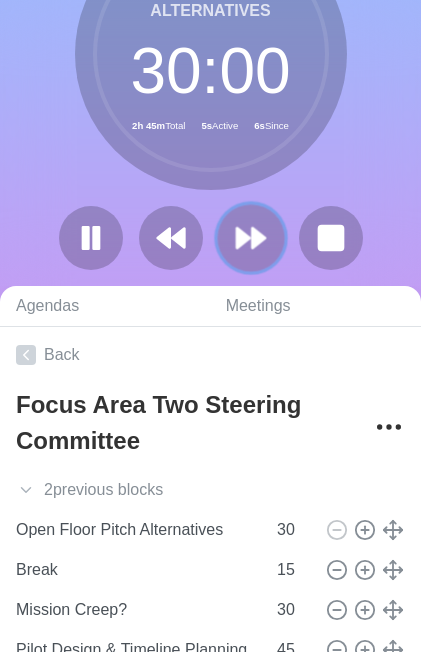 click at bounding box center (250, 237) 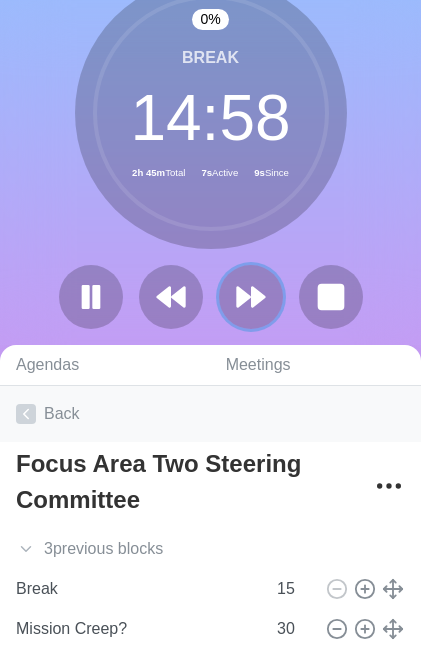 scroll, scrollTop: 79, scrollLeft: 0, axis: vertical 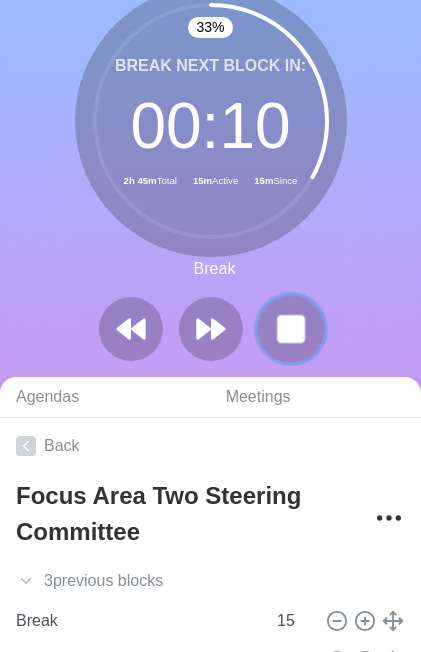 click 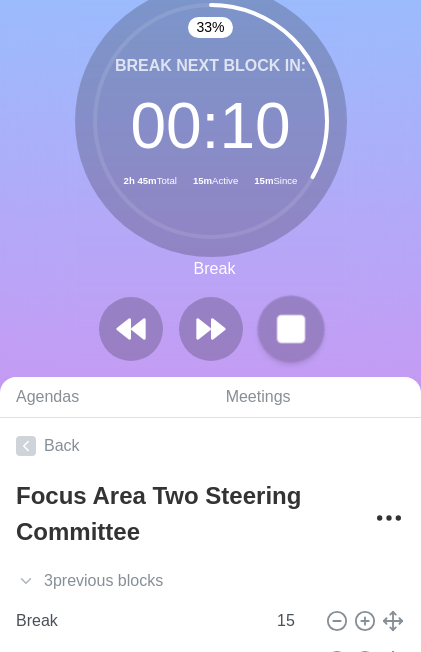 scroll, scrollTop: 91, scrollLeft: 0, axis: vertical 